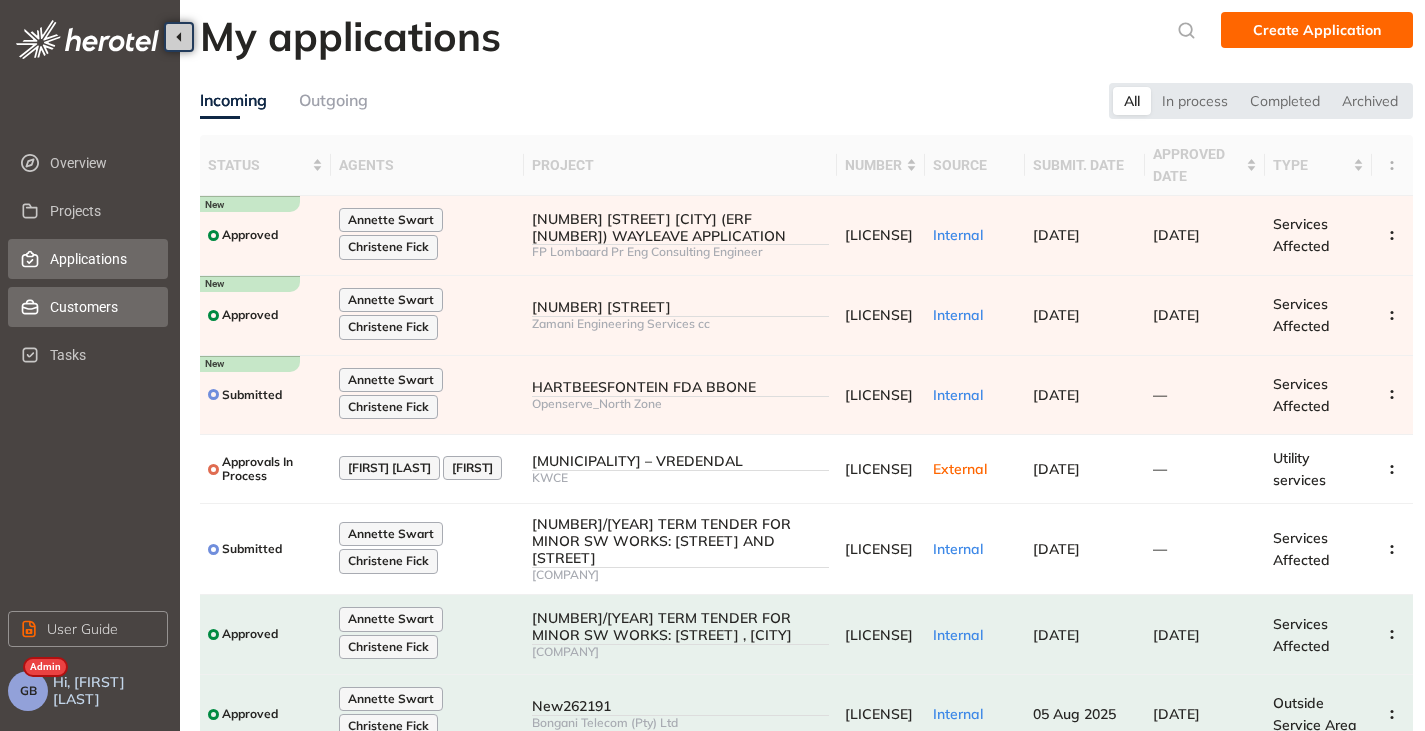 scroll, scrollTop: 0, scrollLeft: 0, axis: both 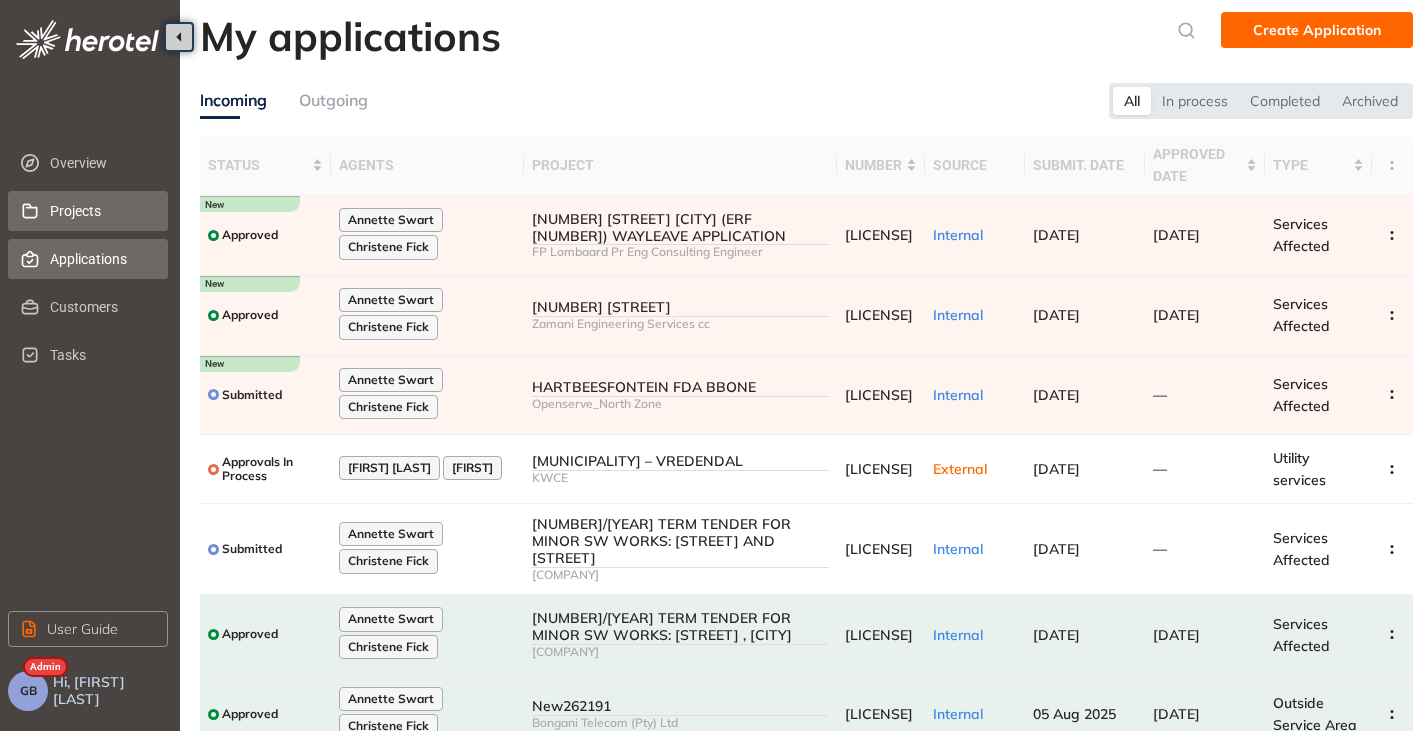 click on "Projects" at bounding box center (101, 211) 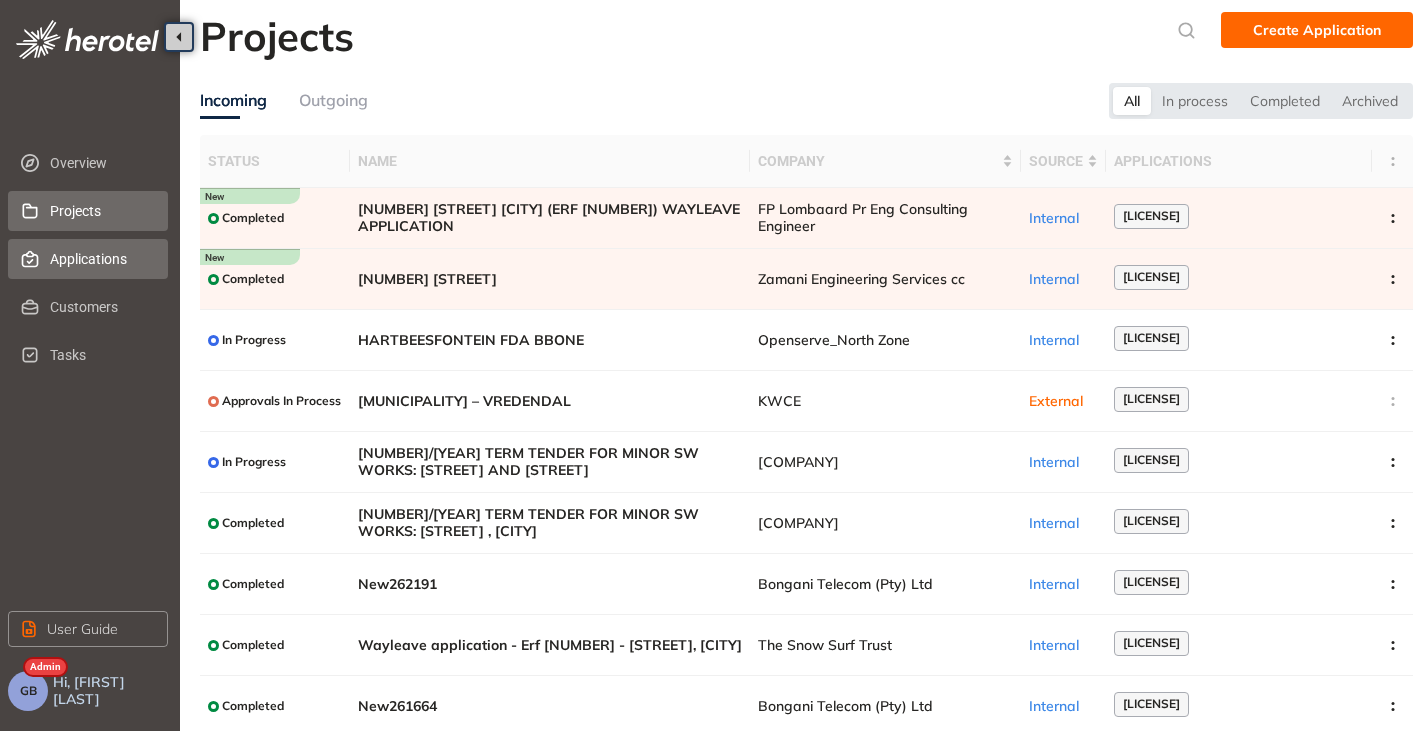 click on "Applications" at bounding box center [101, 259] 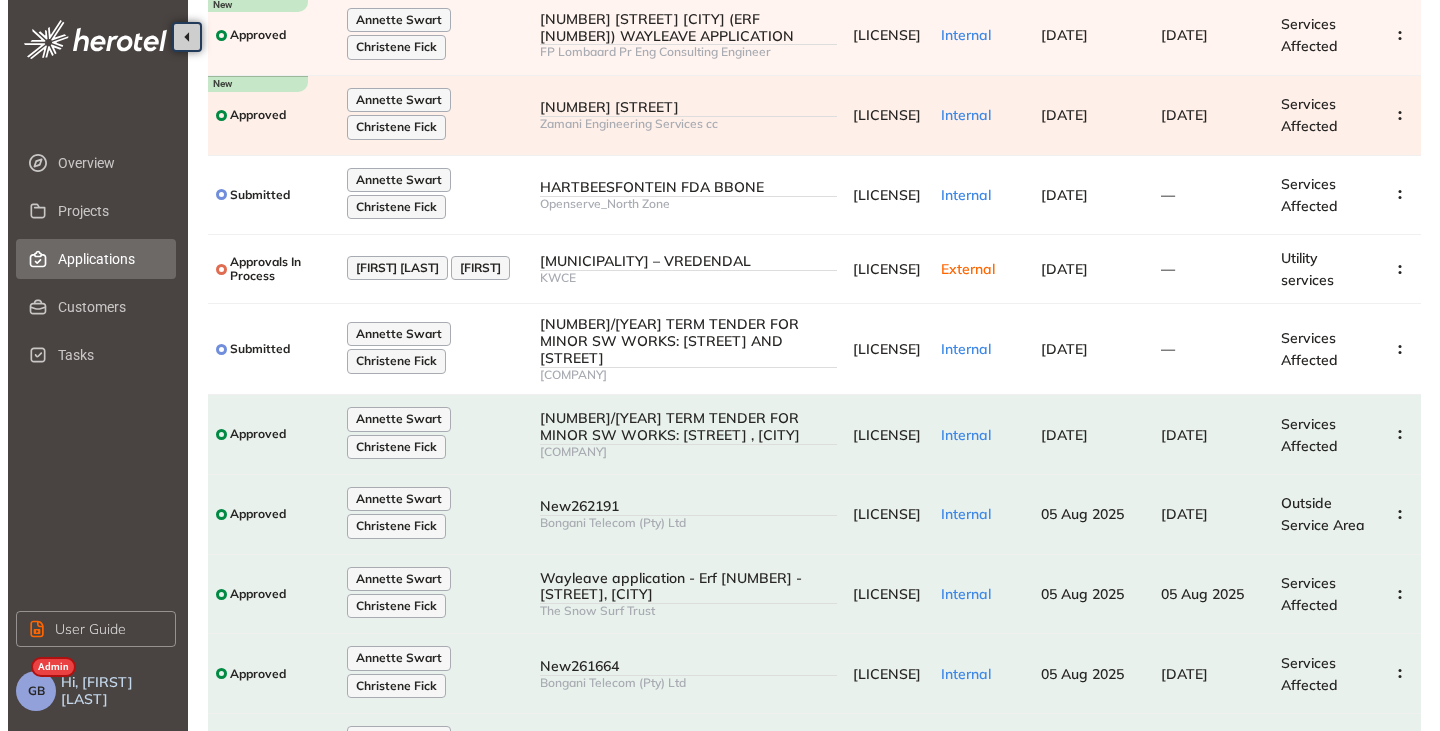 scroll, scrollTop: 0, scrollLeft: 0, axis: both 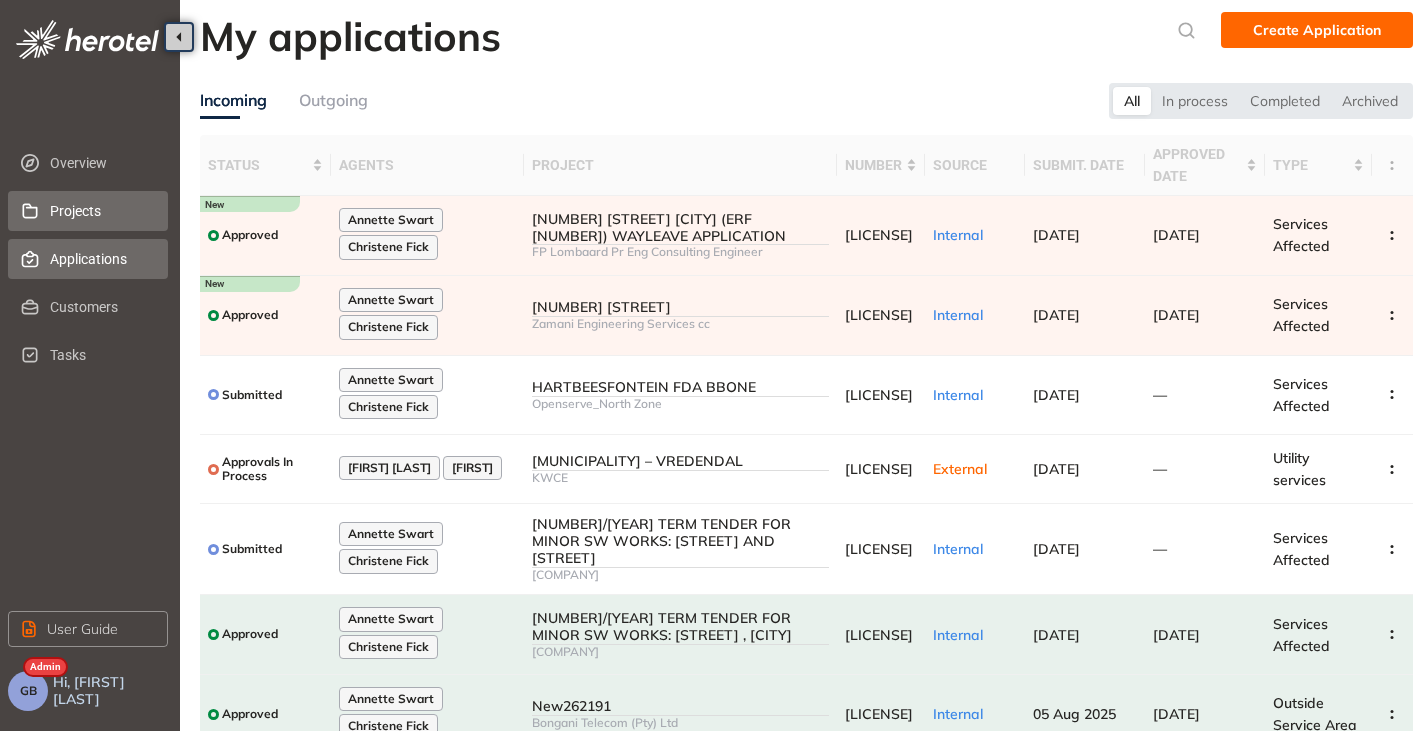 click on "Projects" at bounding box center (101, 211) 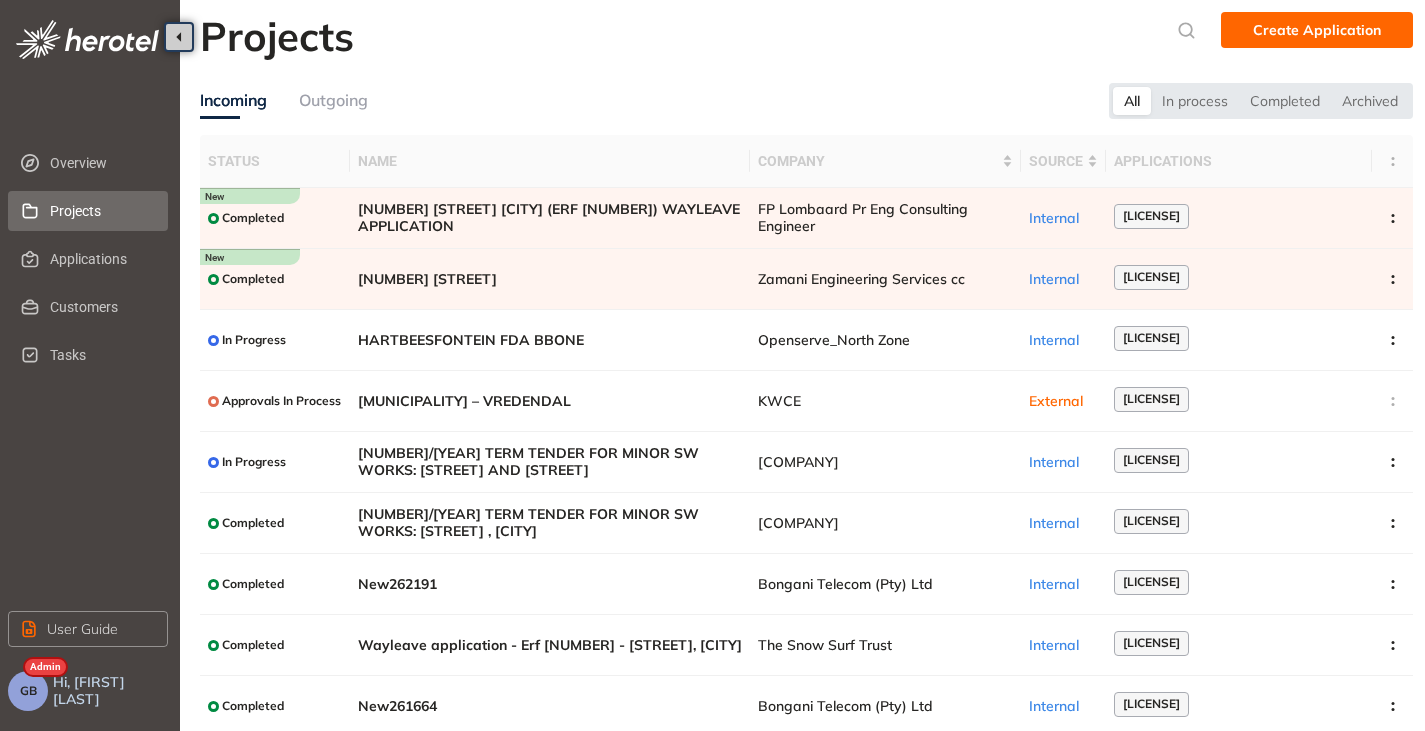 click on "GB" at bounding box center [28, 691] 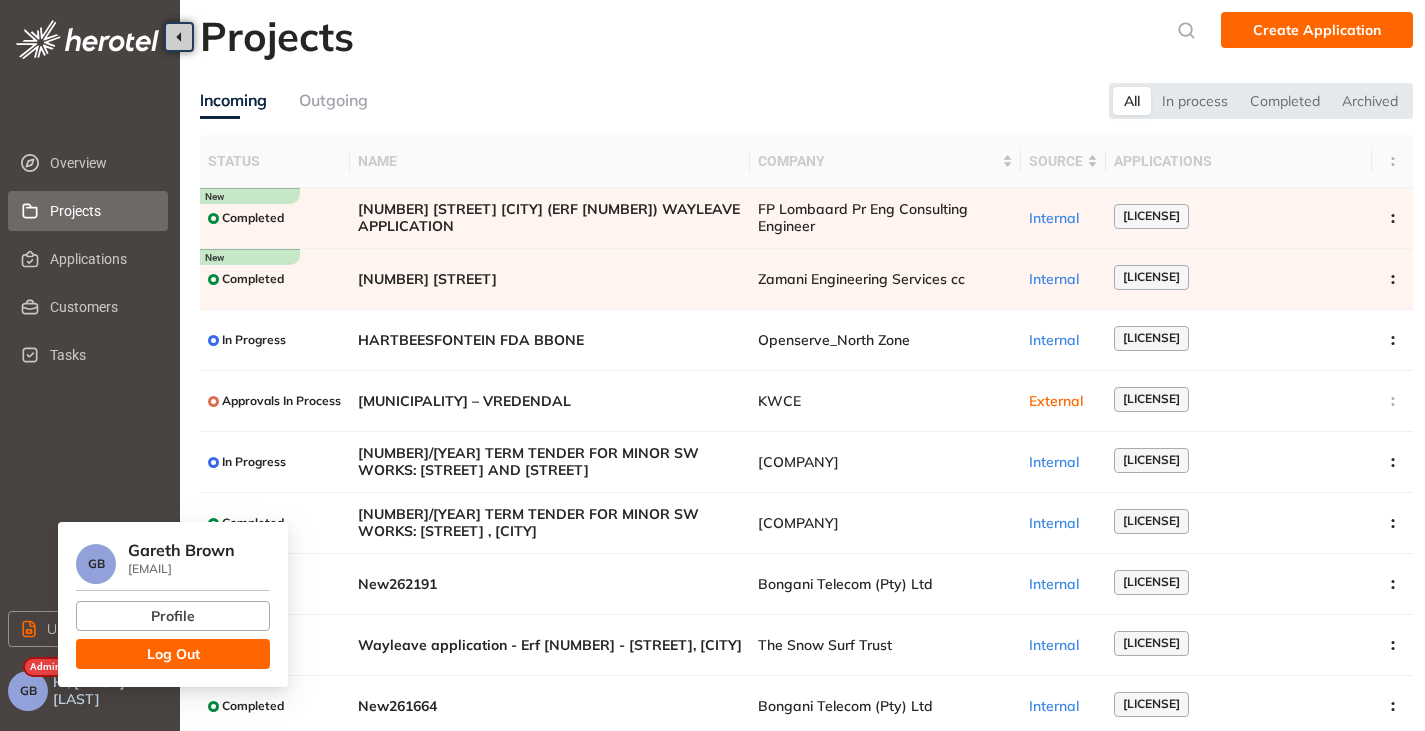 click on "Log Out" at bounding box center (173, 654) 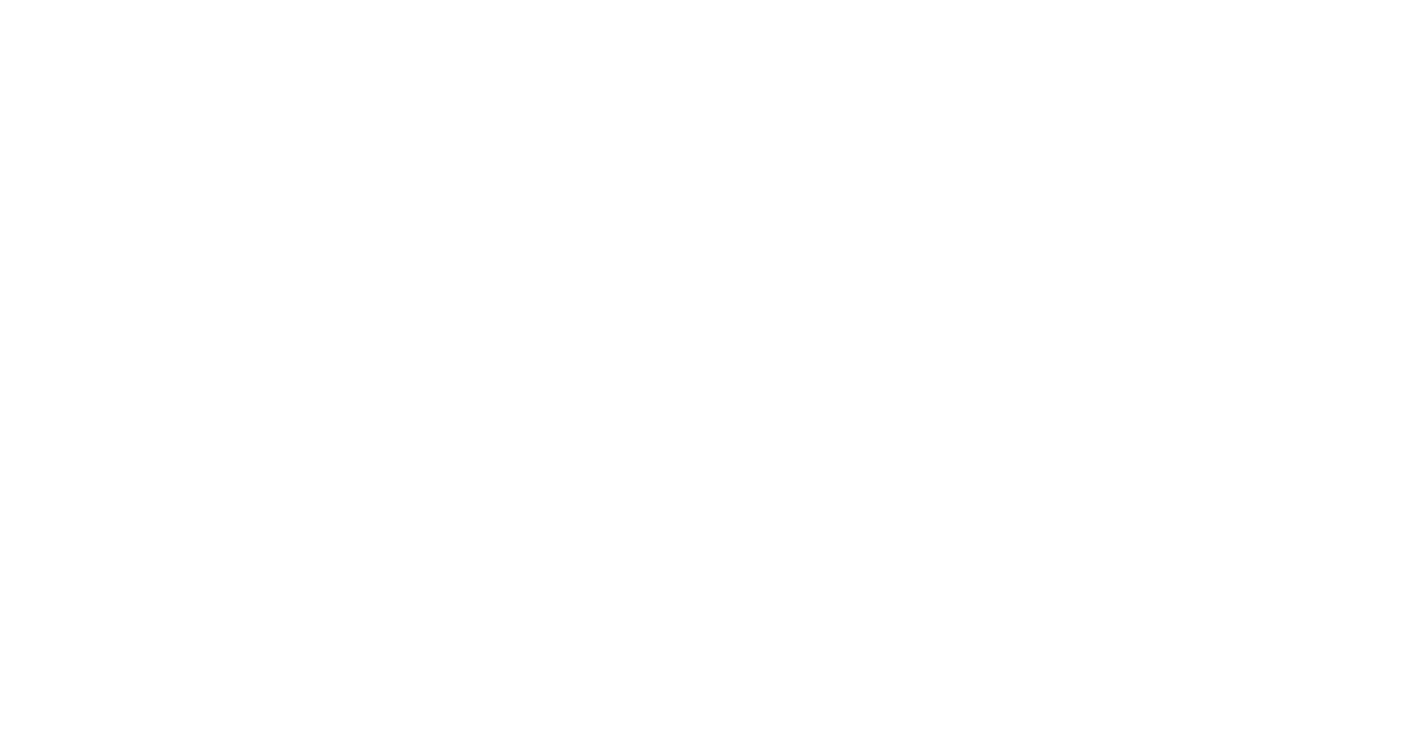 scroll, scrollTop: 0, scrollLeft: 0, axis: both 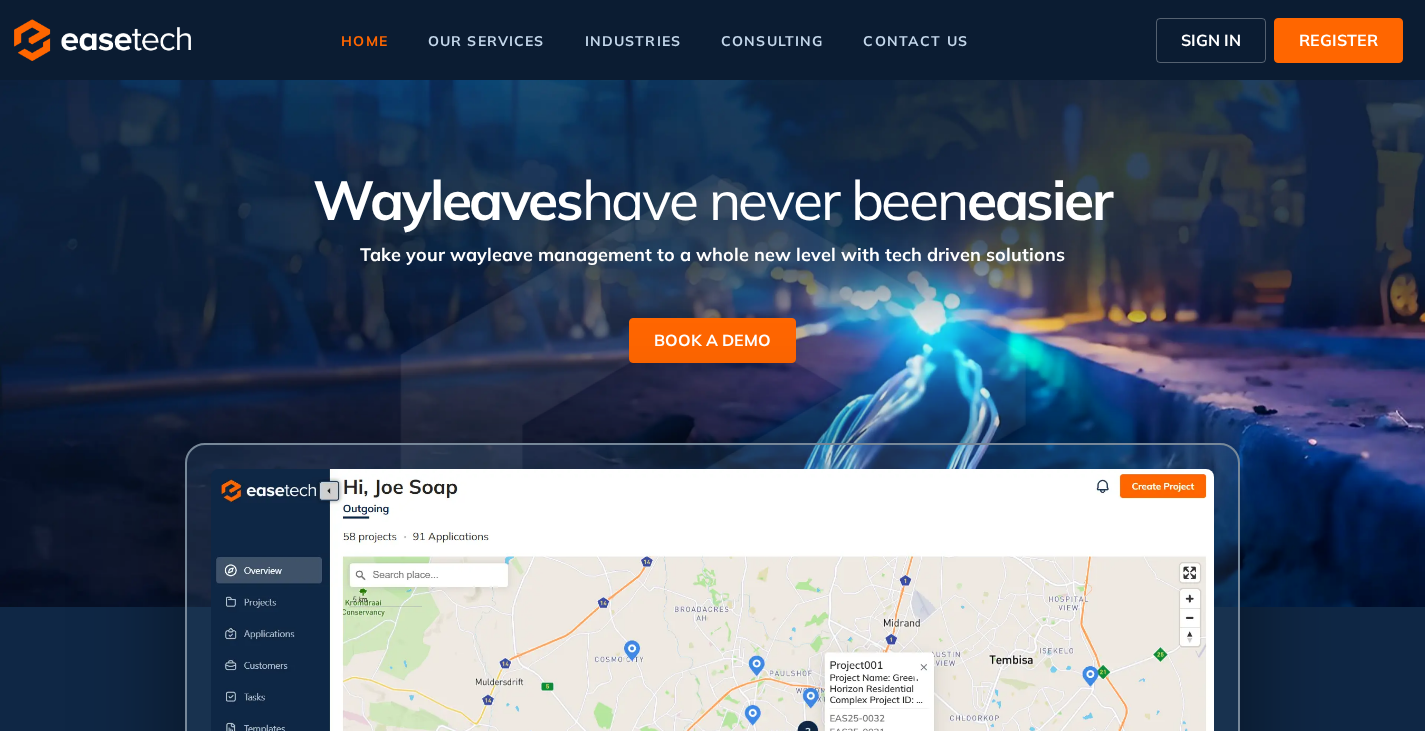 click on "SIGN IN" at bounding box center [1211, 40] 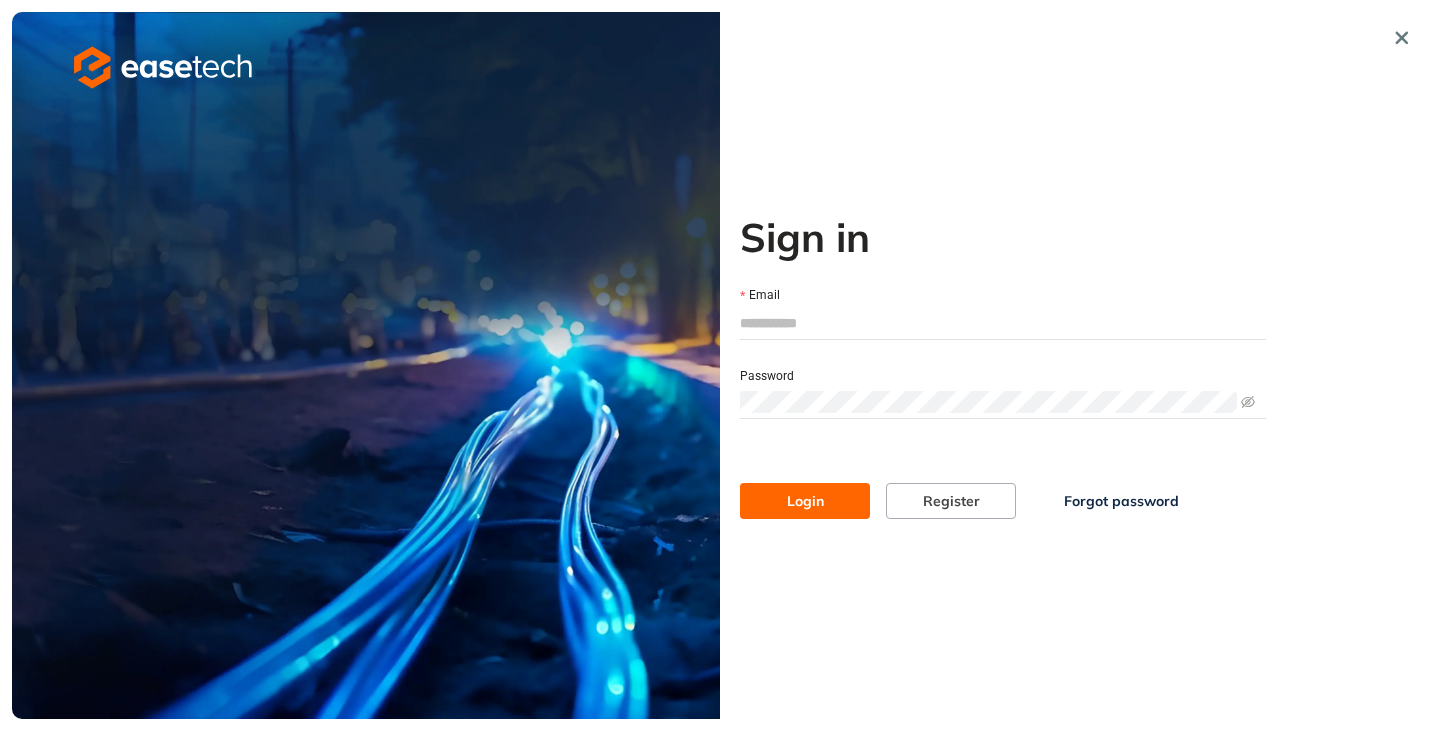 click on "Email" at bounding box center (1003, 323) 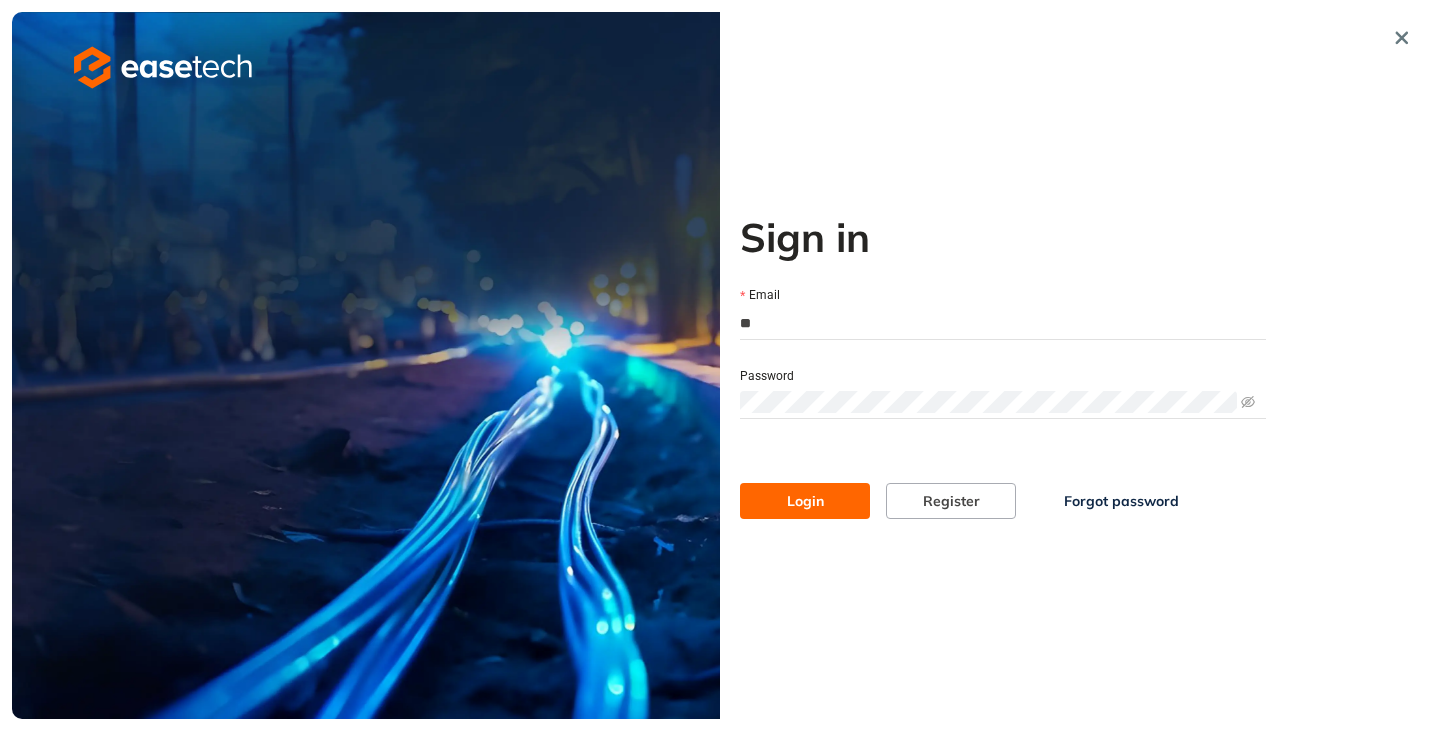 type on "*" 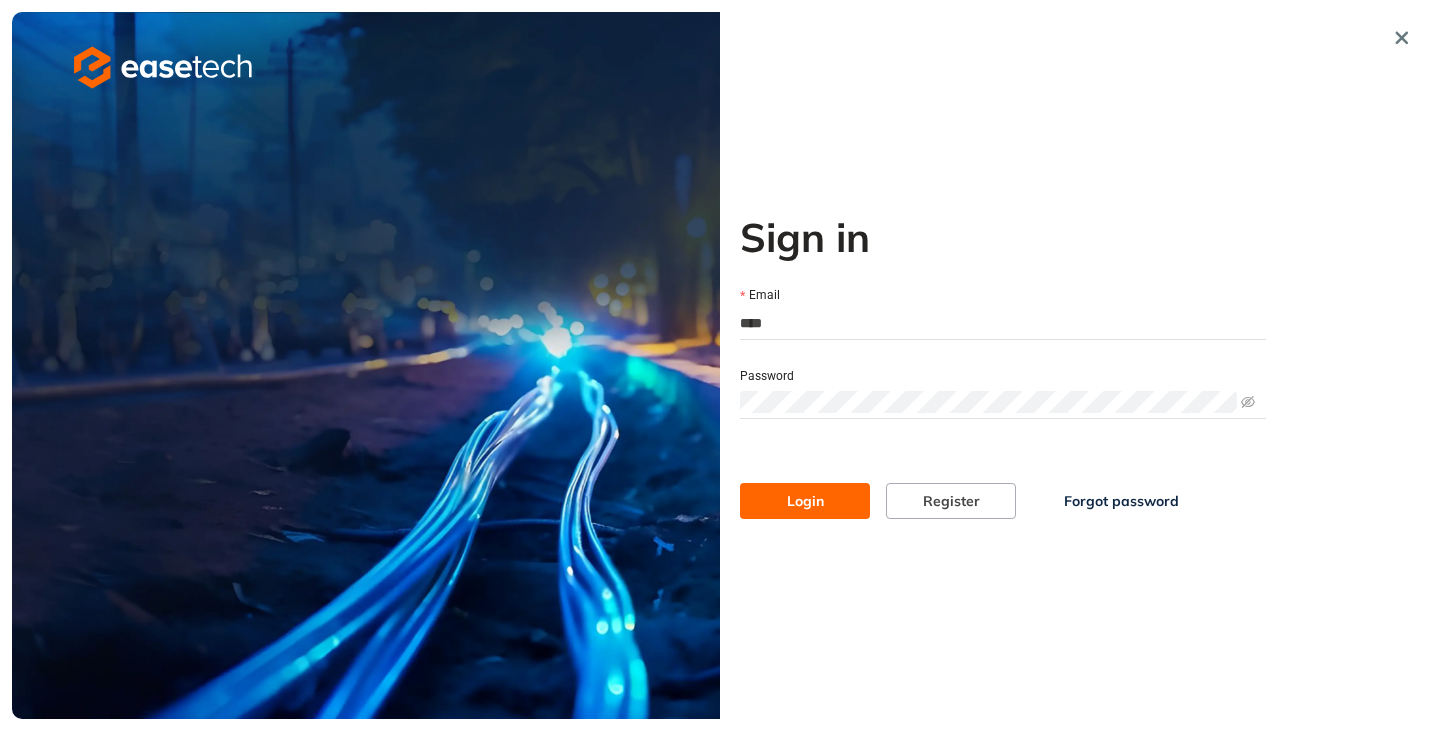 type on "**********" 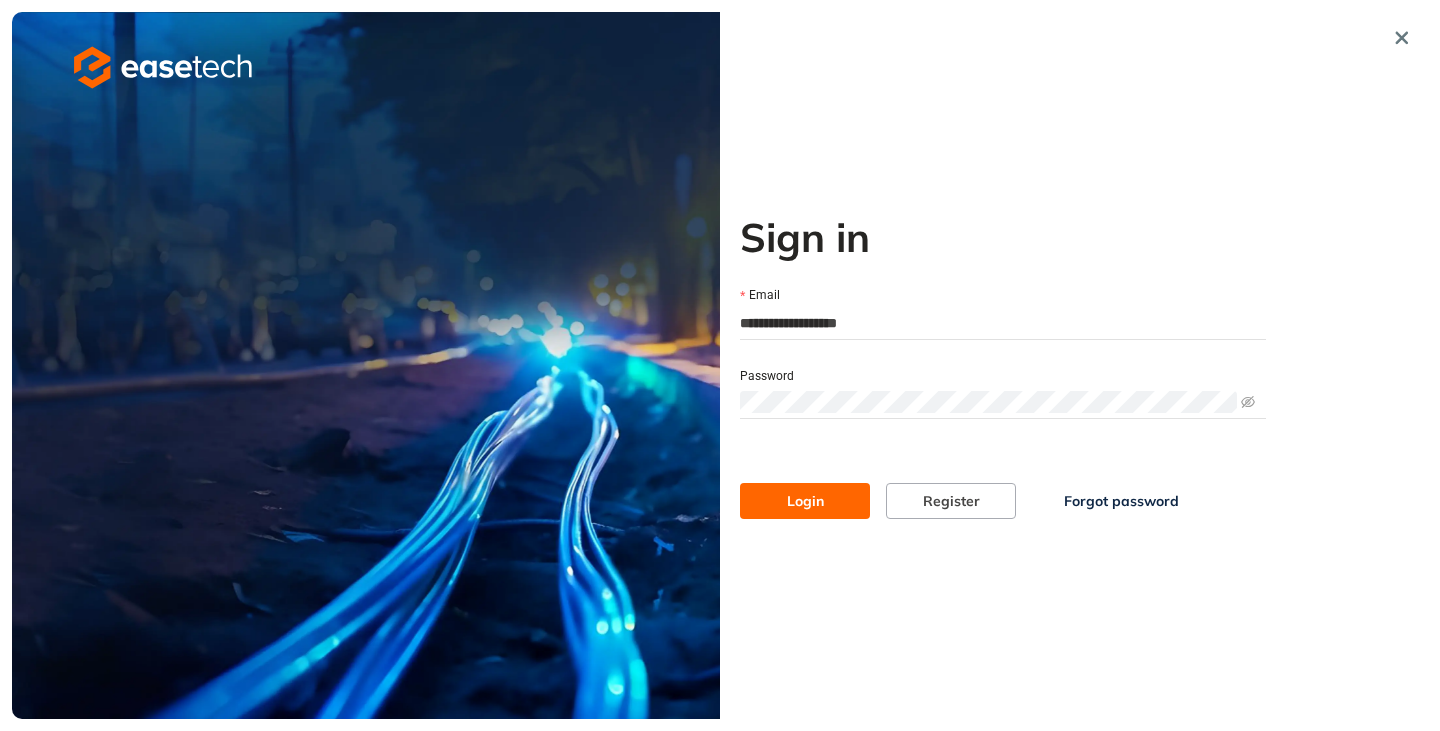 click on "Login" at bounding box center (805, 501) 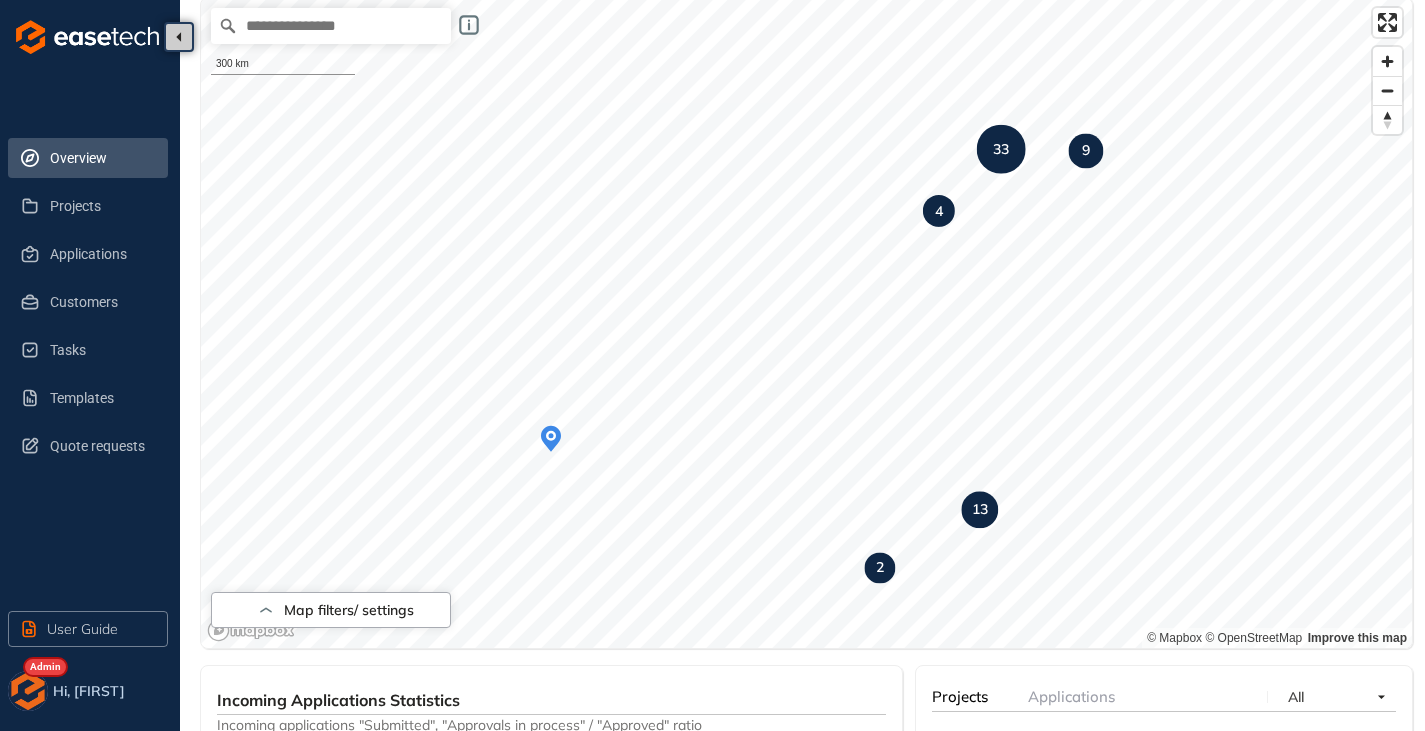 scroll, scrollTop: 100, scrollLeft: 0, axis: vertical 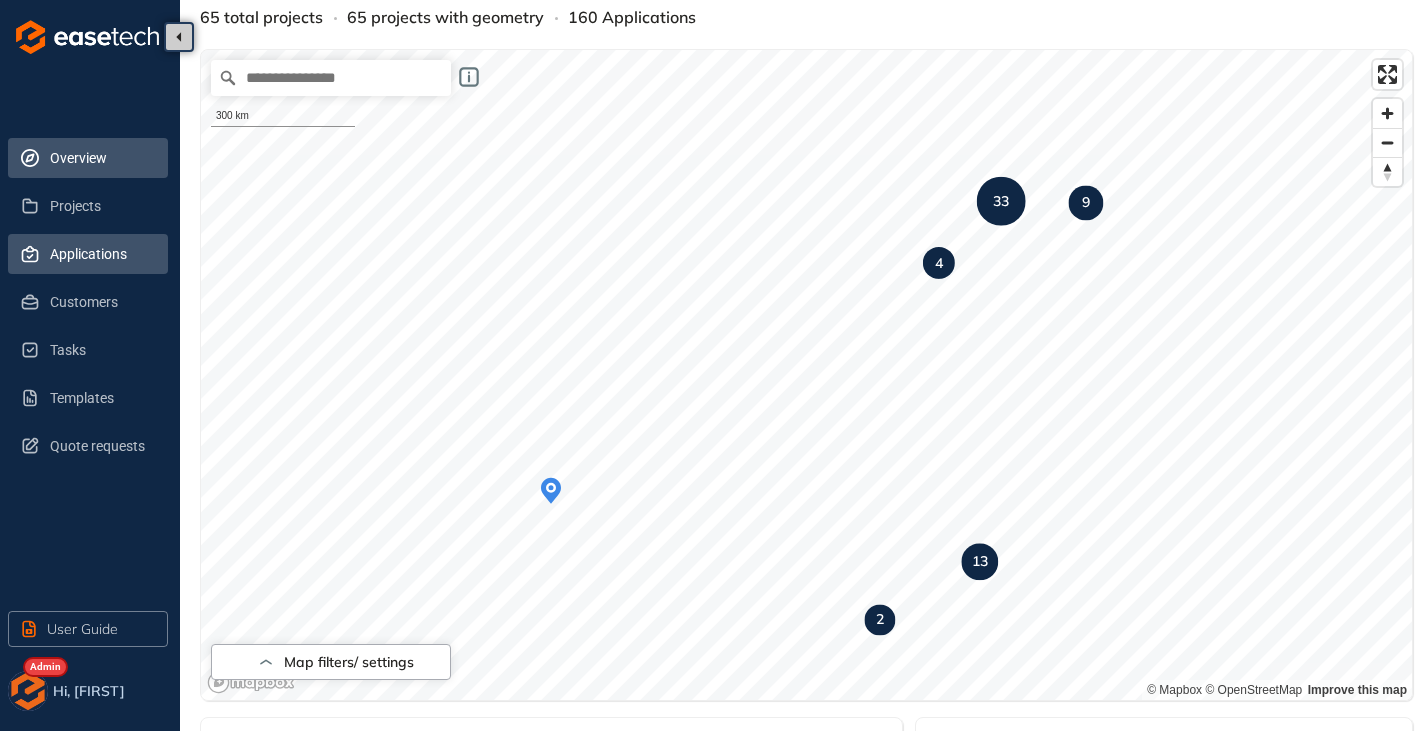 click on "Applications" at bounding box center (101, 254) 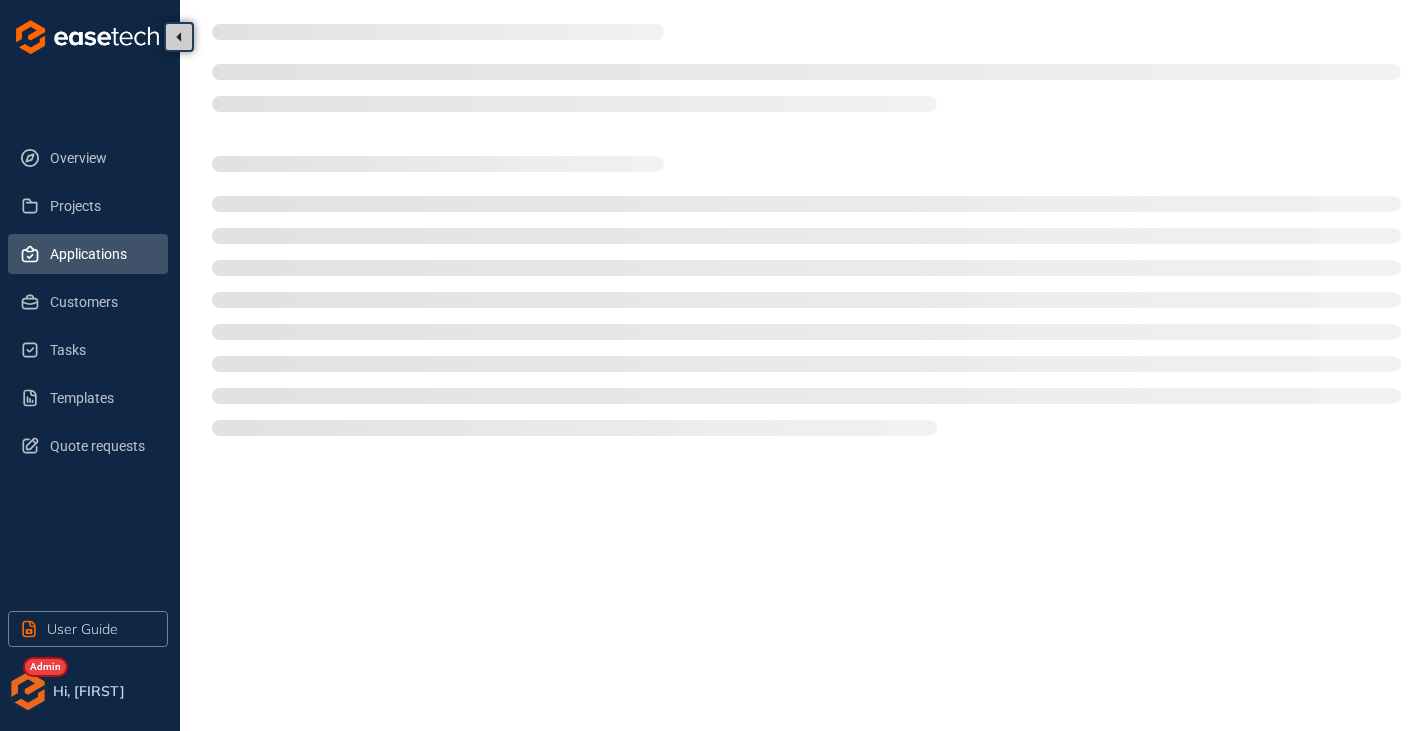 scroll, scrollTop: 0, scrollLeft: 0, axis: both 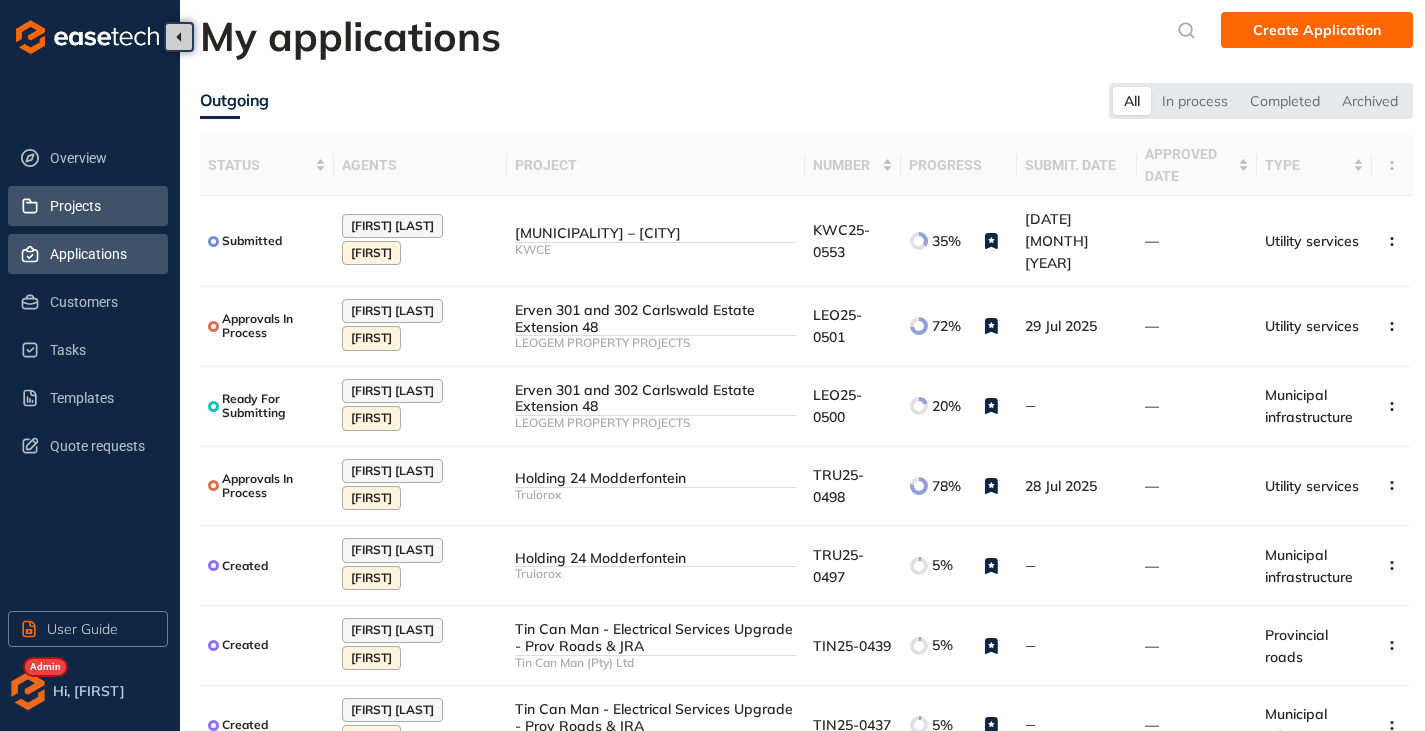 click on "Projects" at bounding box center [101, 206] 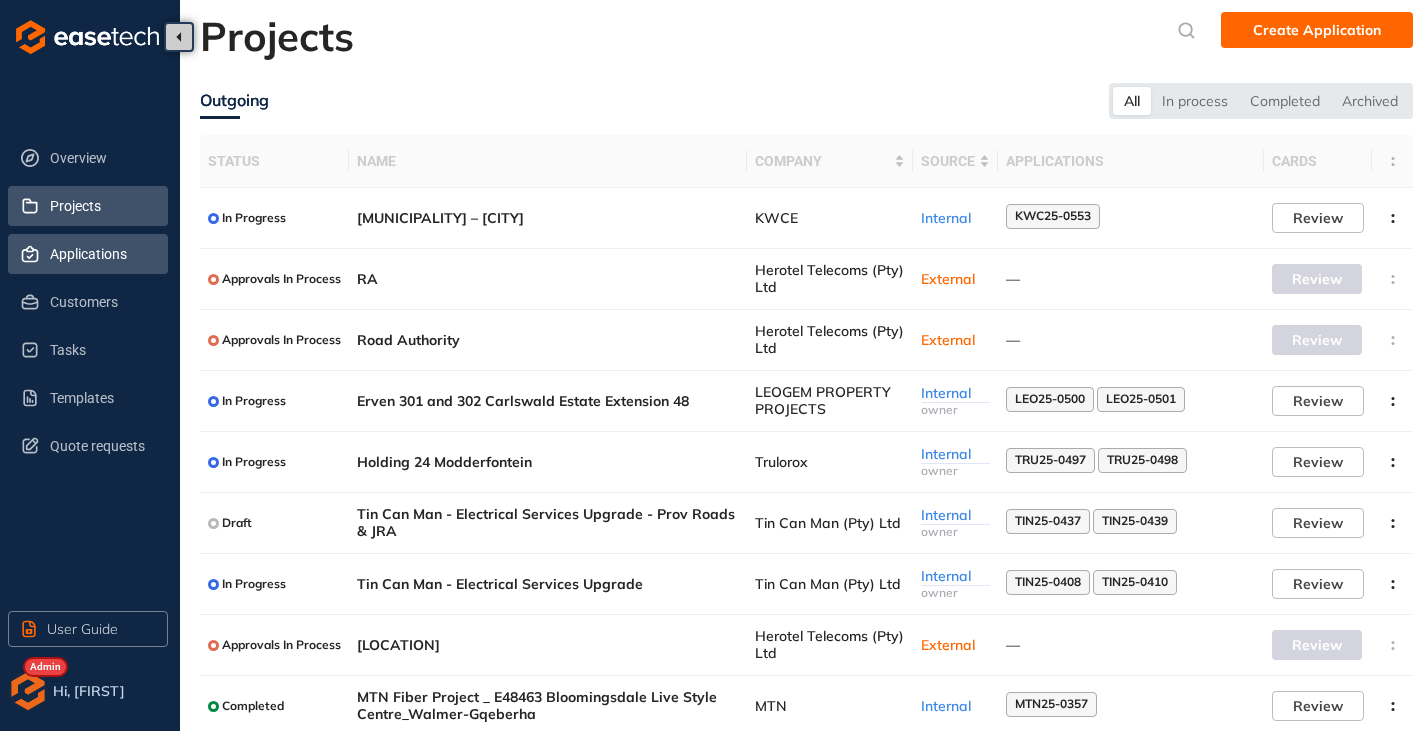 click on "Applications" at bounding box center (101, 254) 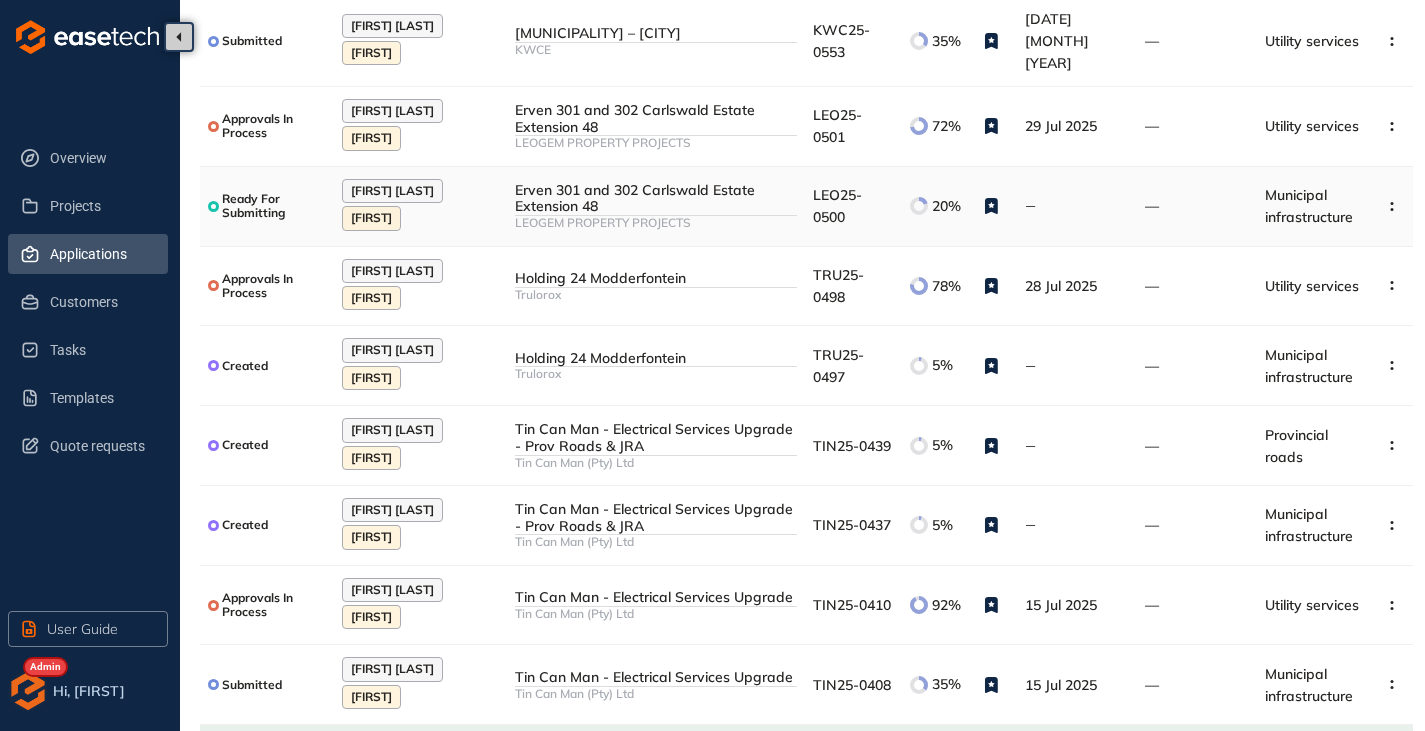scroll, scrollTop: 300, scrollLeft: 0, axis: vertical 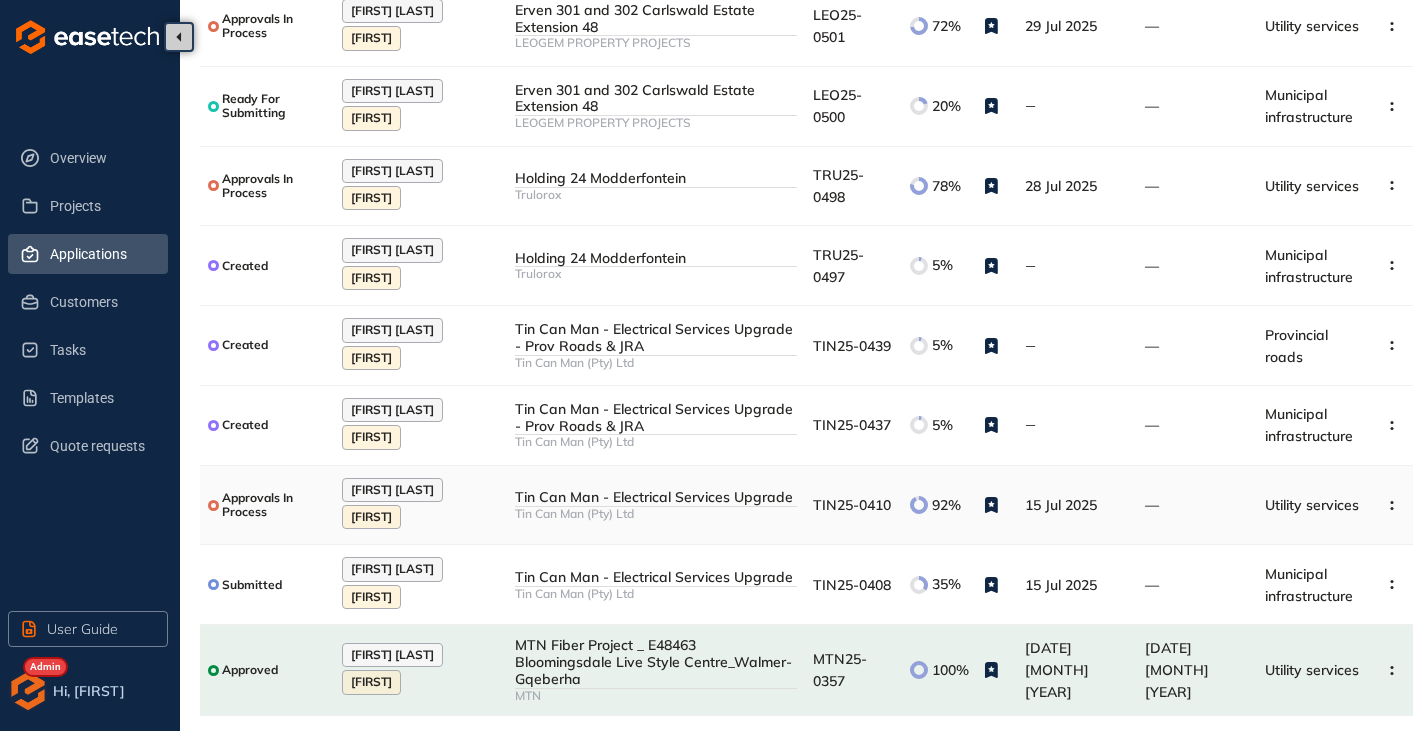 click on "Tin Can Man (Pty) Ltd" at bounding box center (656, 514) 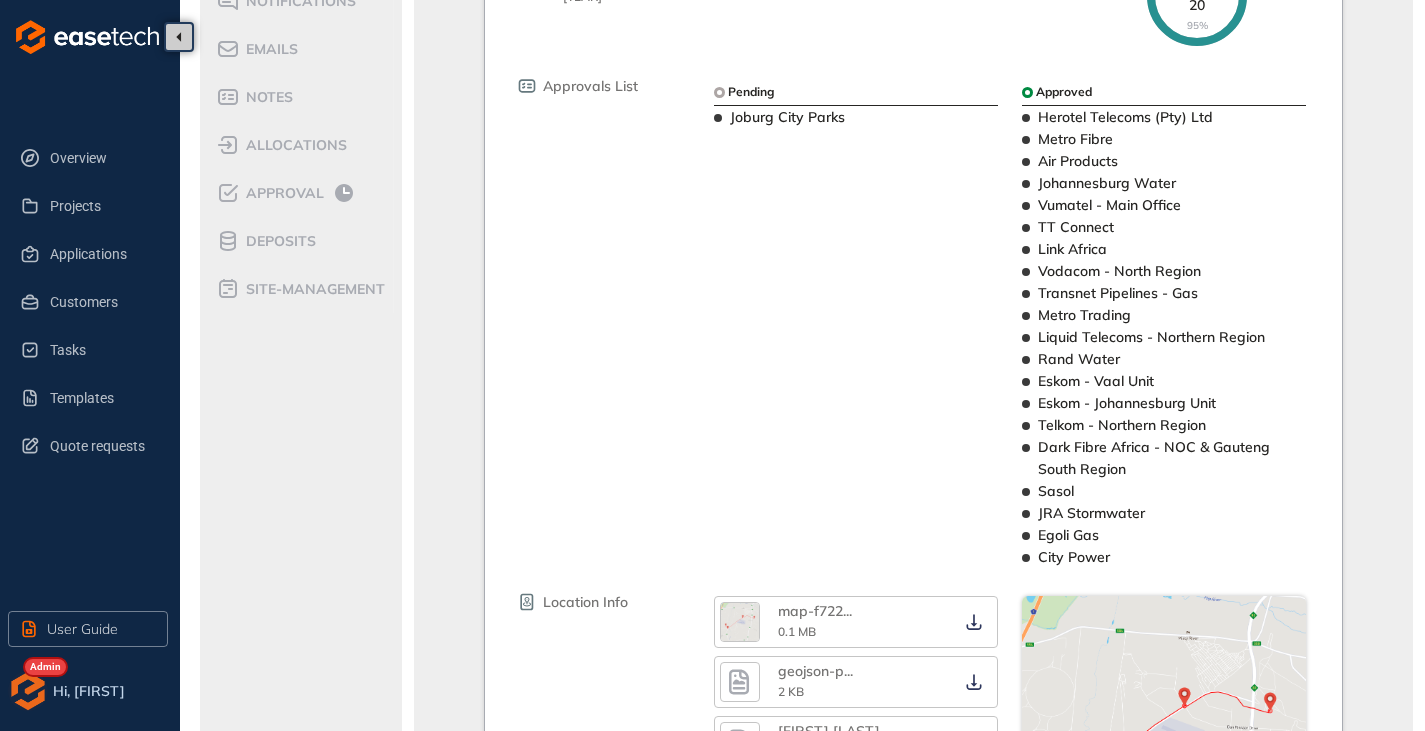 scroll, scrollTop: 367, scrollLeft: 0, axis: vertical 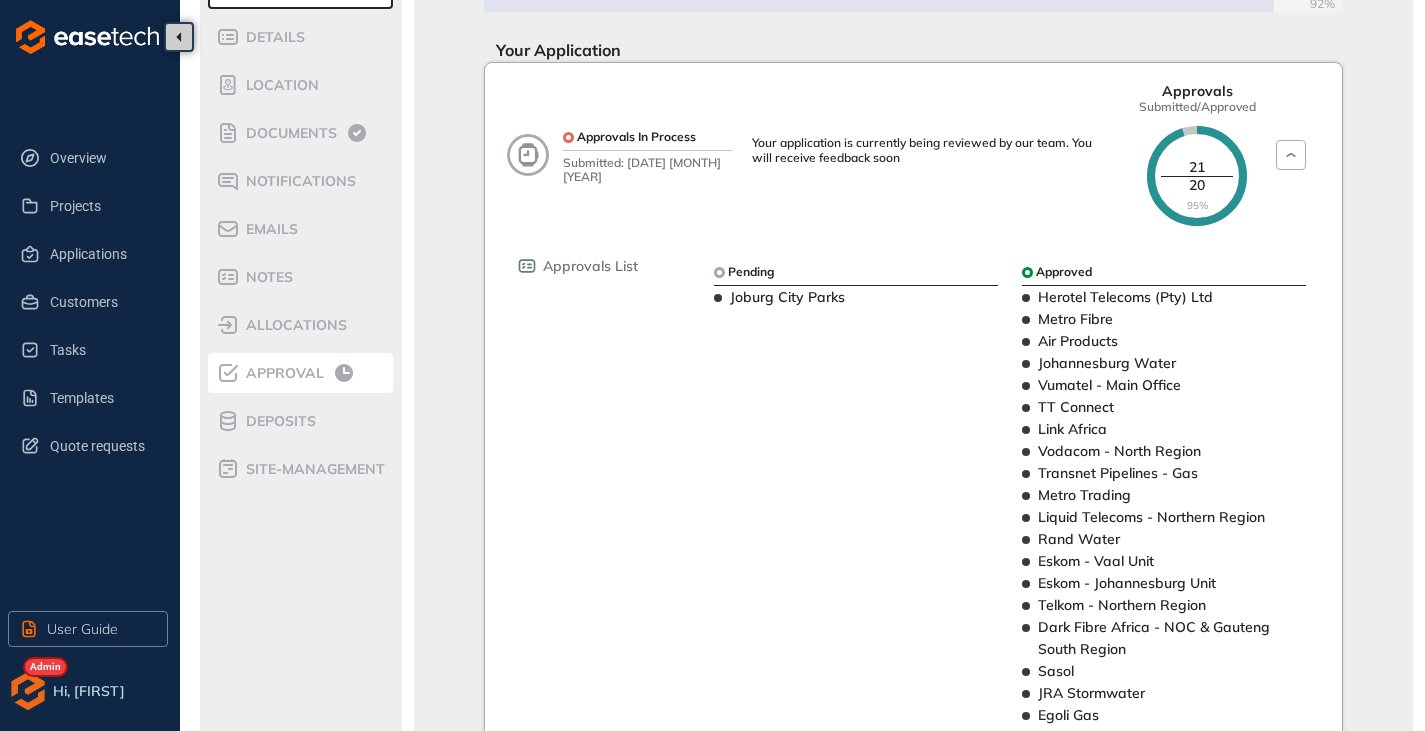 click on "Approval" at bounding box center [282, 373] 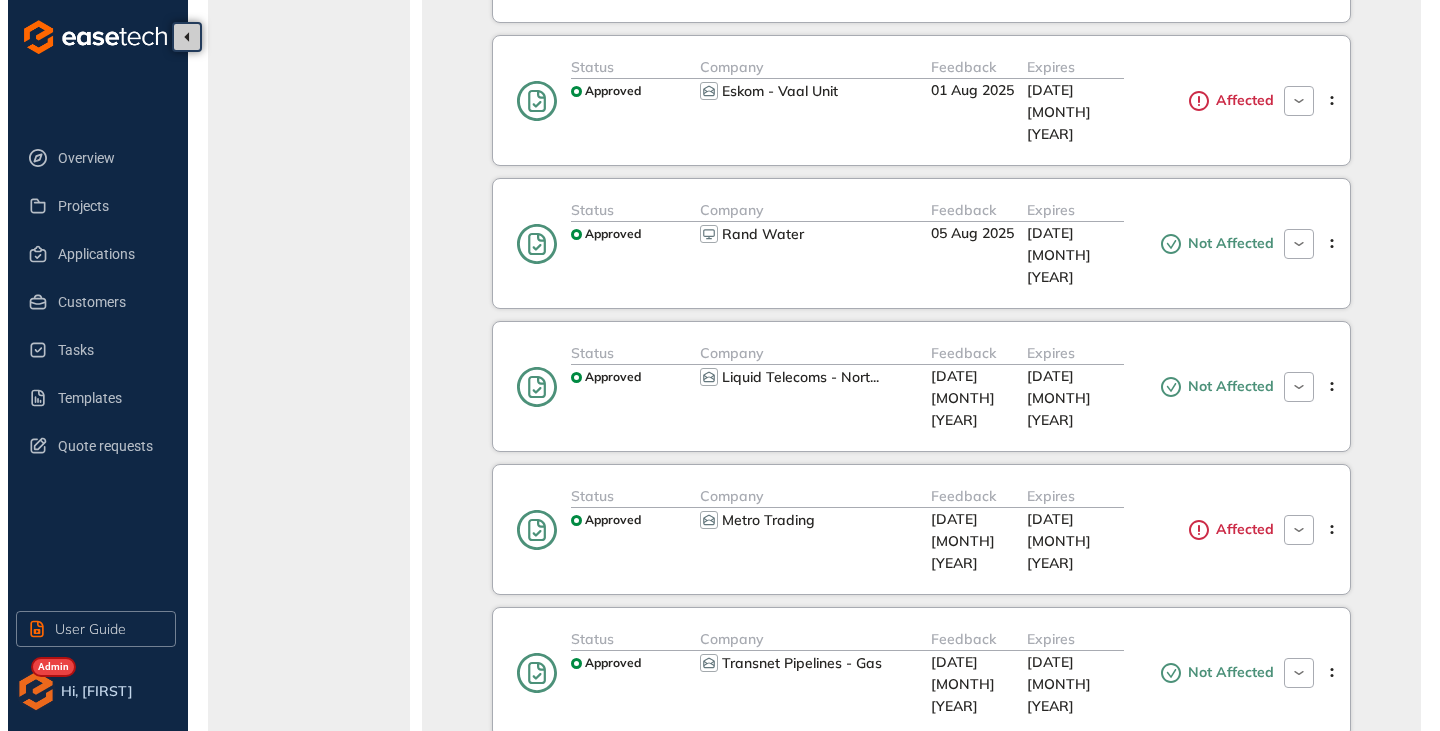 scroll, scrollTop: 1767, scrollLeft: 0, axis: vertical 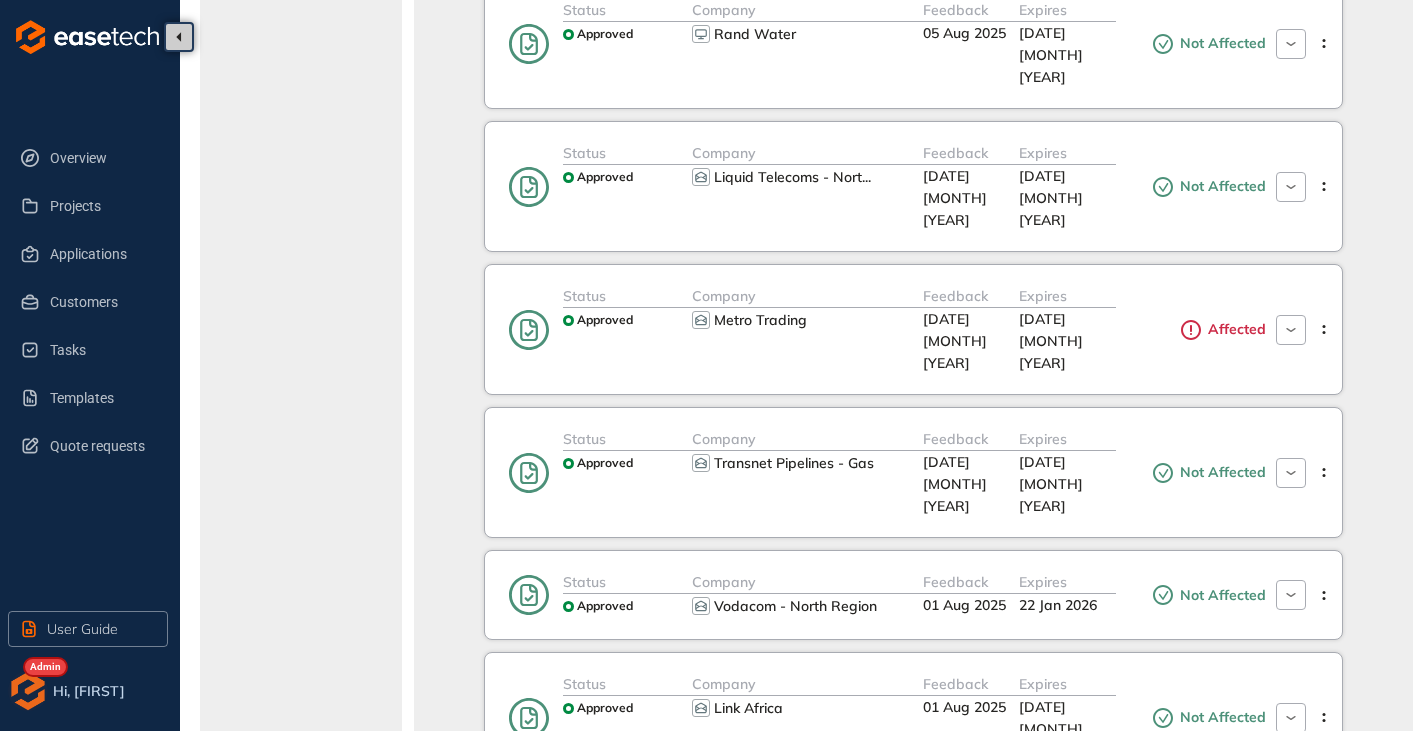 click 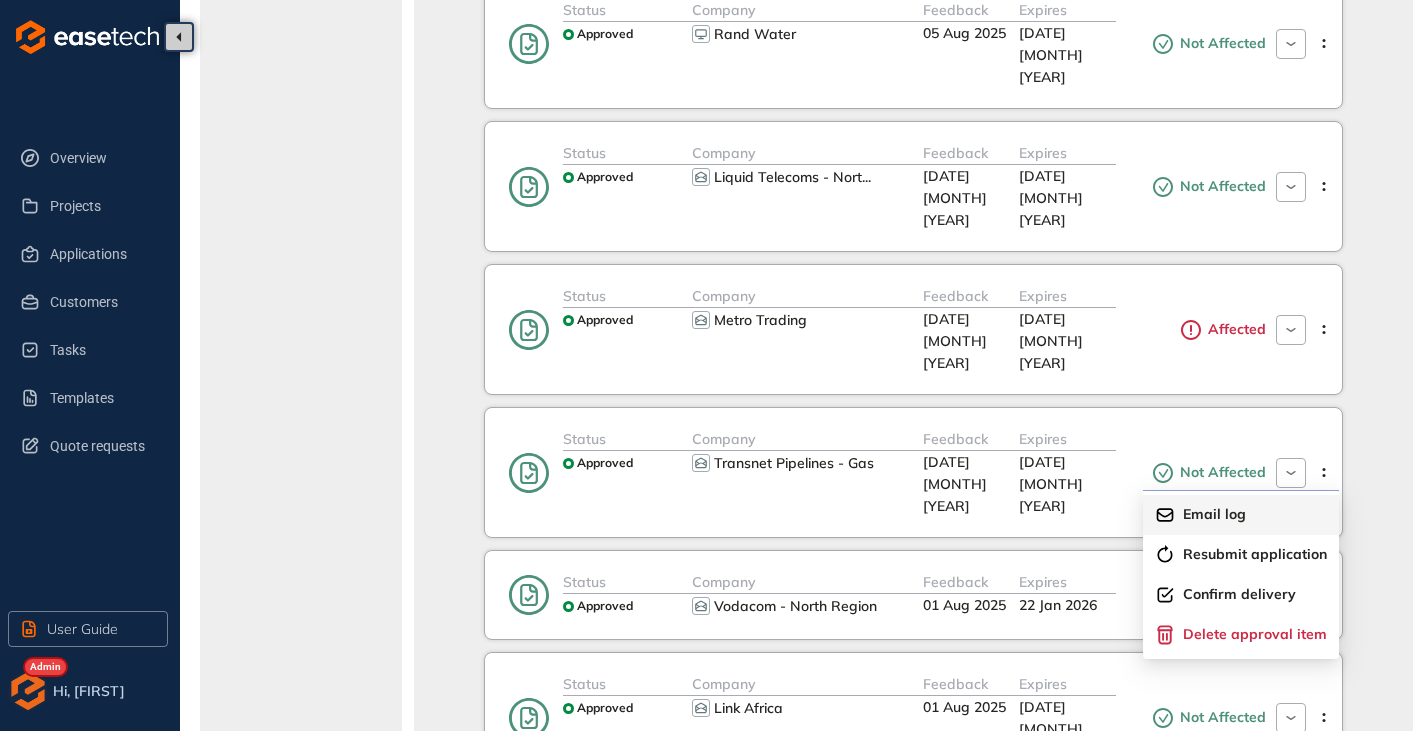 click on "Email log" at bounding box center [1214, 514] 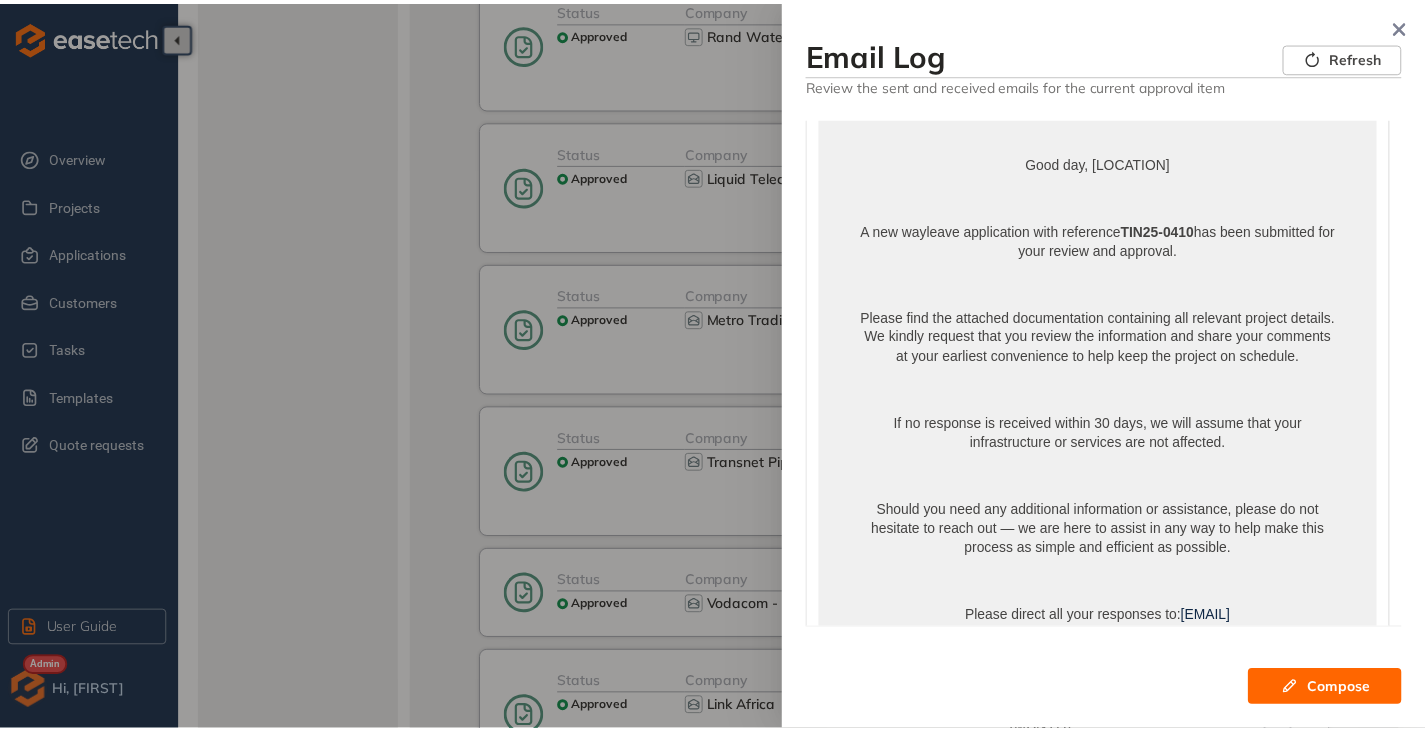 scroll, scrollTop: 0, scrollLeft: 0, axis: both 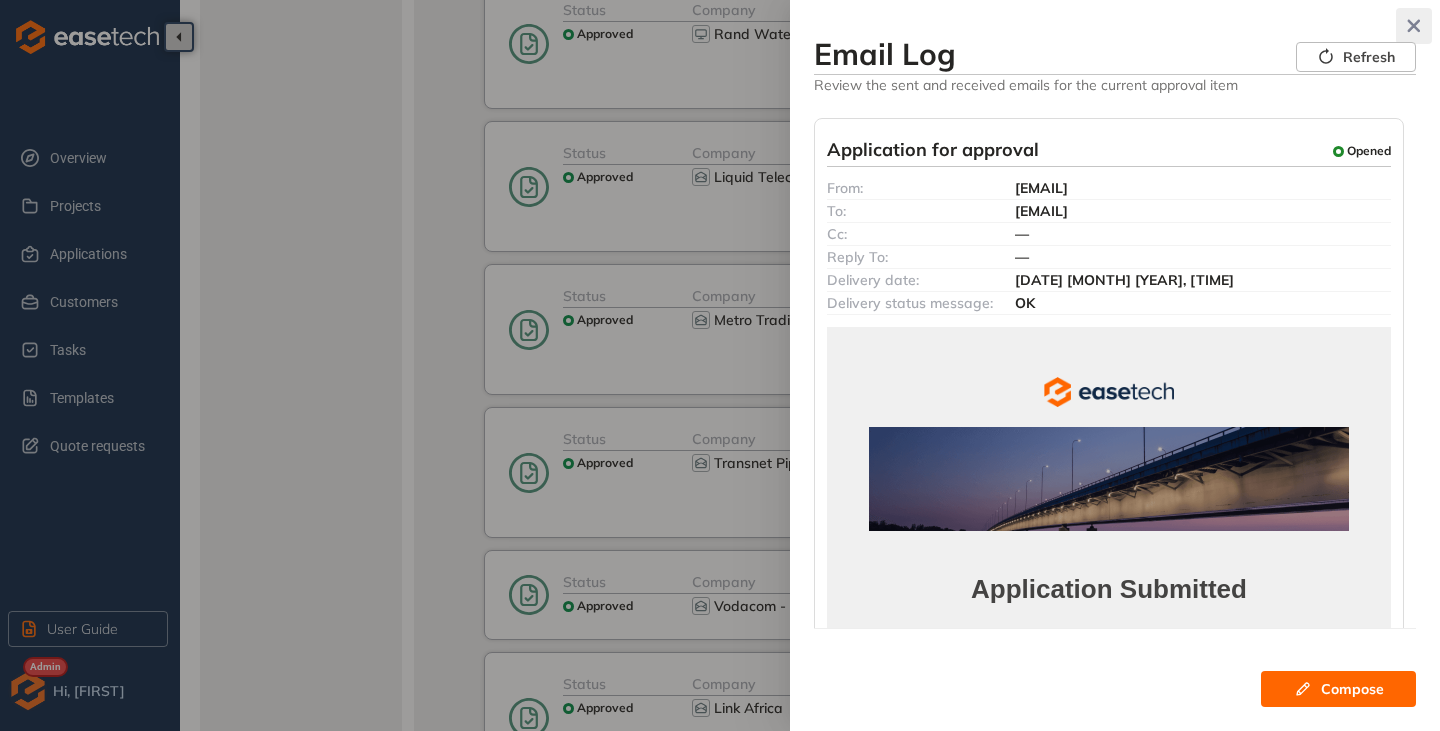 click 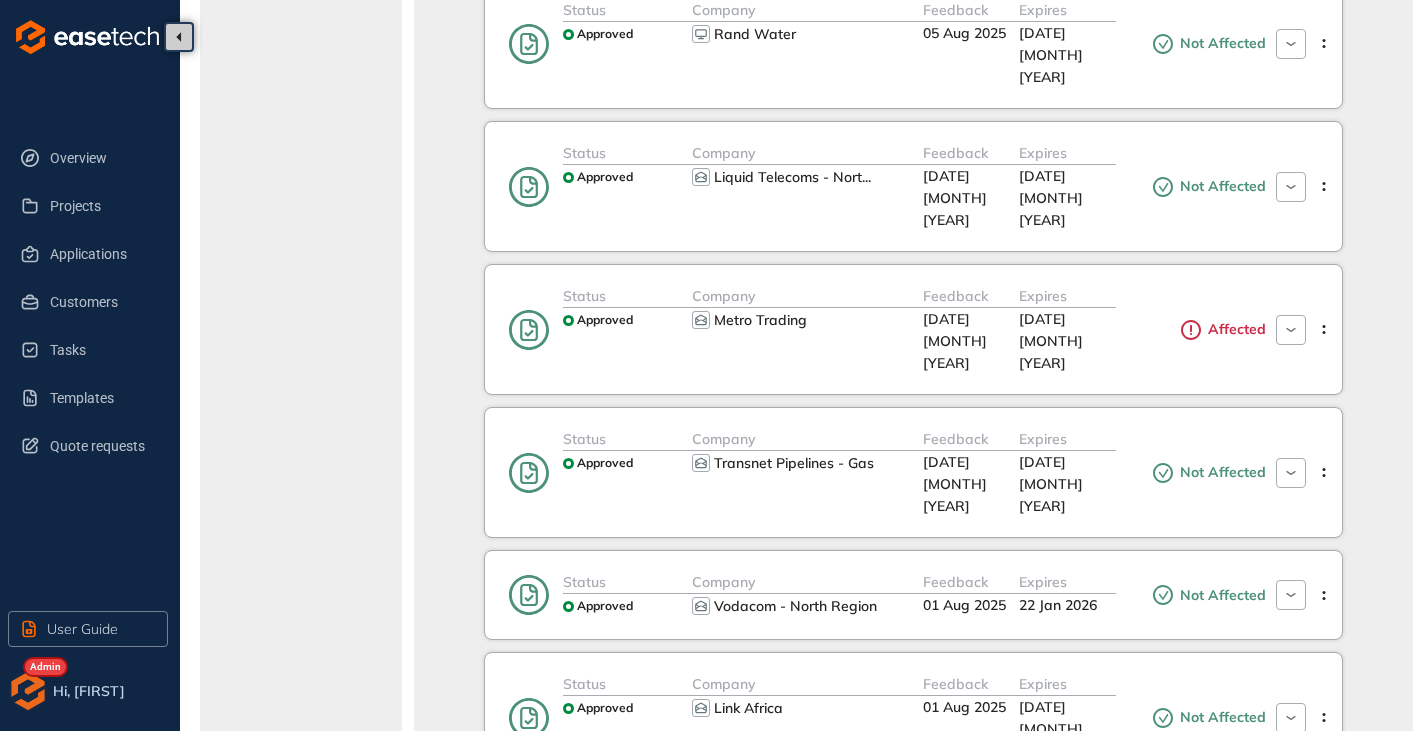 click 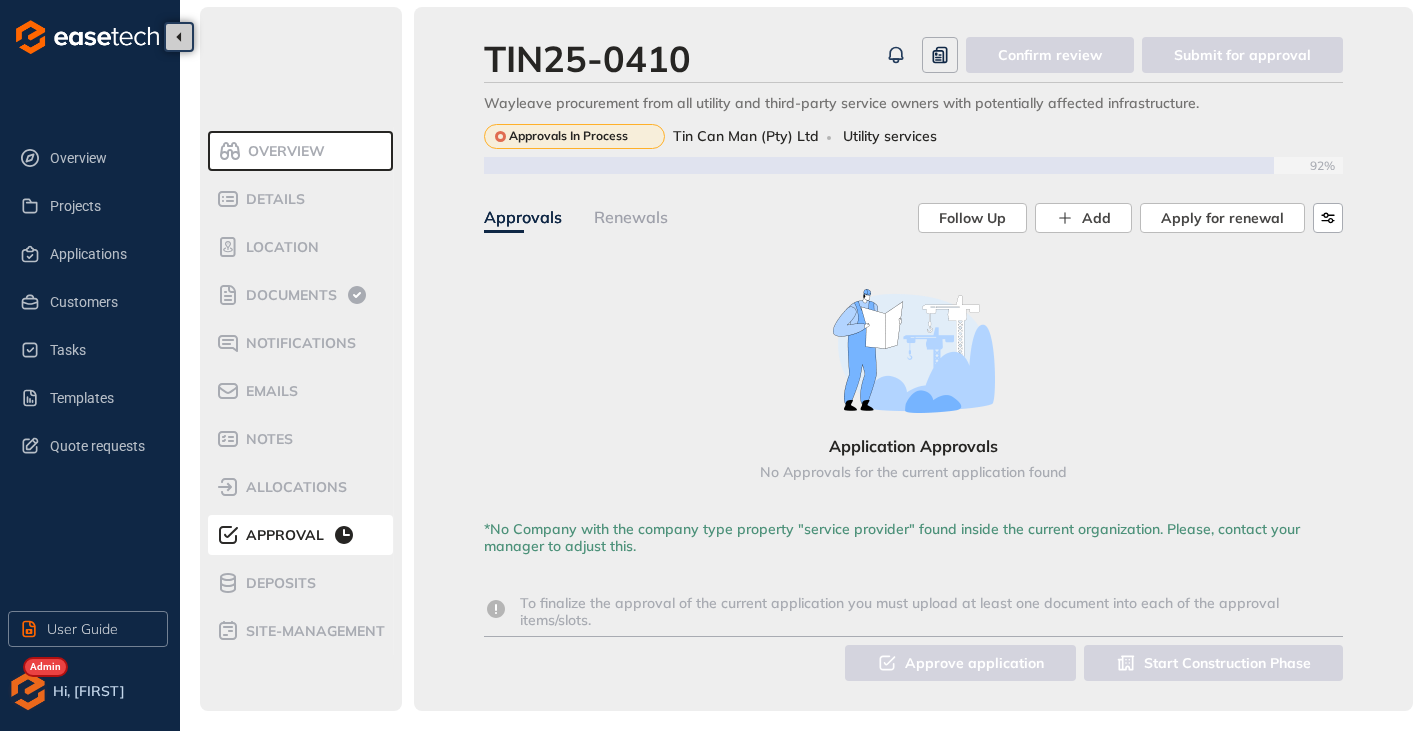 scroll, scrollTop: 3, scrollLeft: 0, axis: vertical 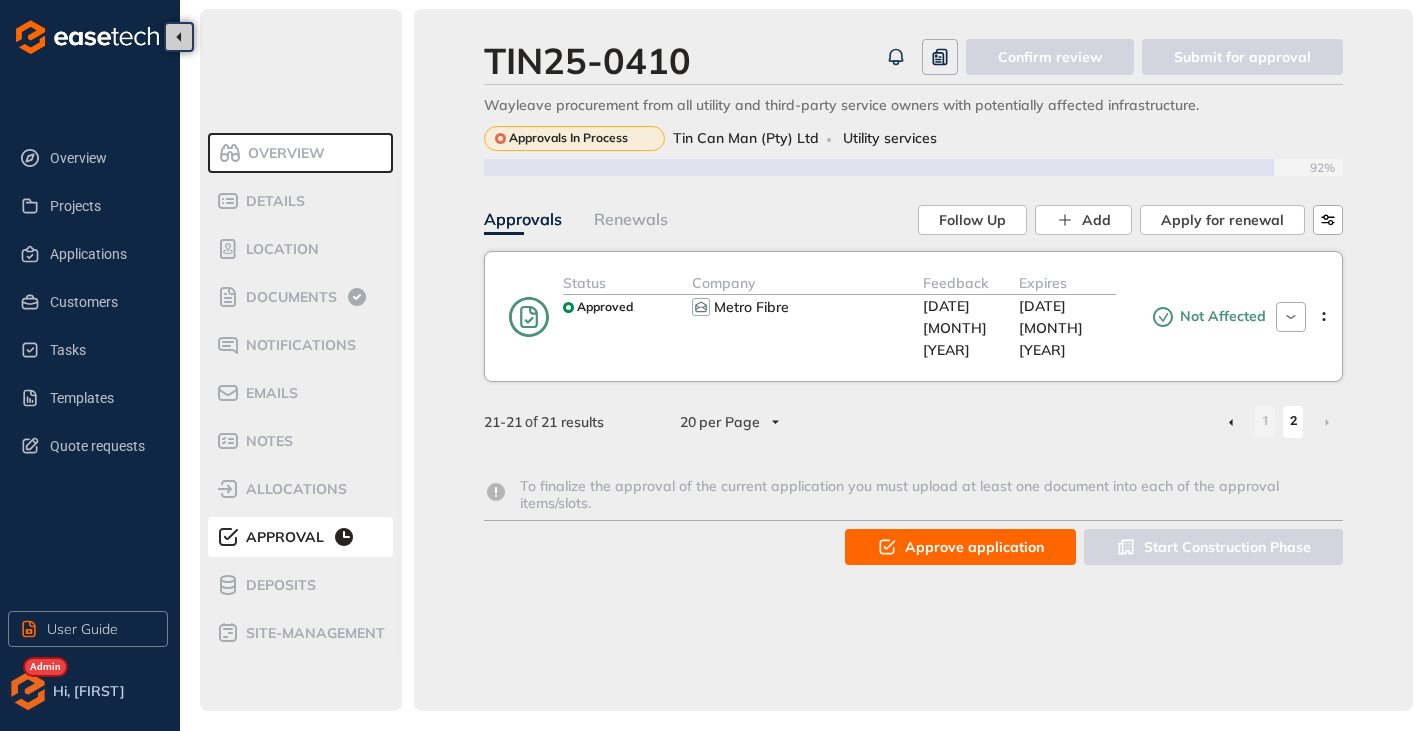 click on "Metro Fibre" at bounding box center (807, 307) 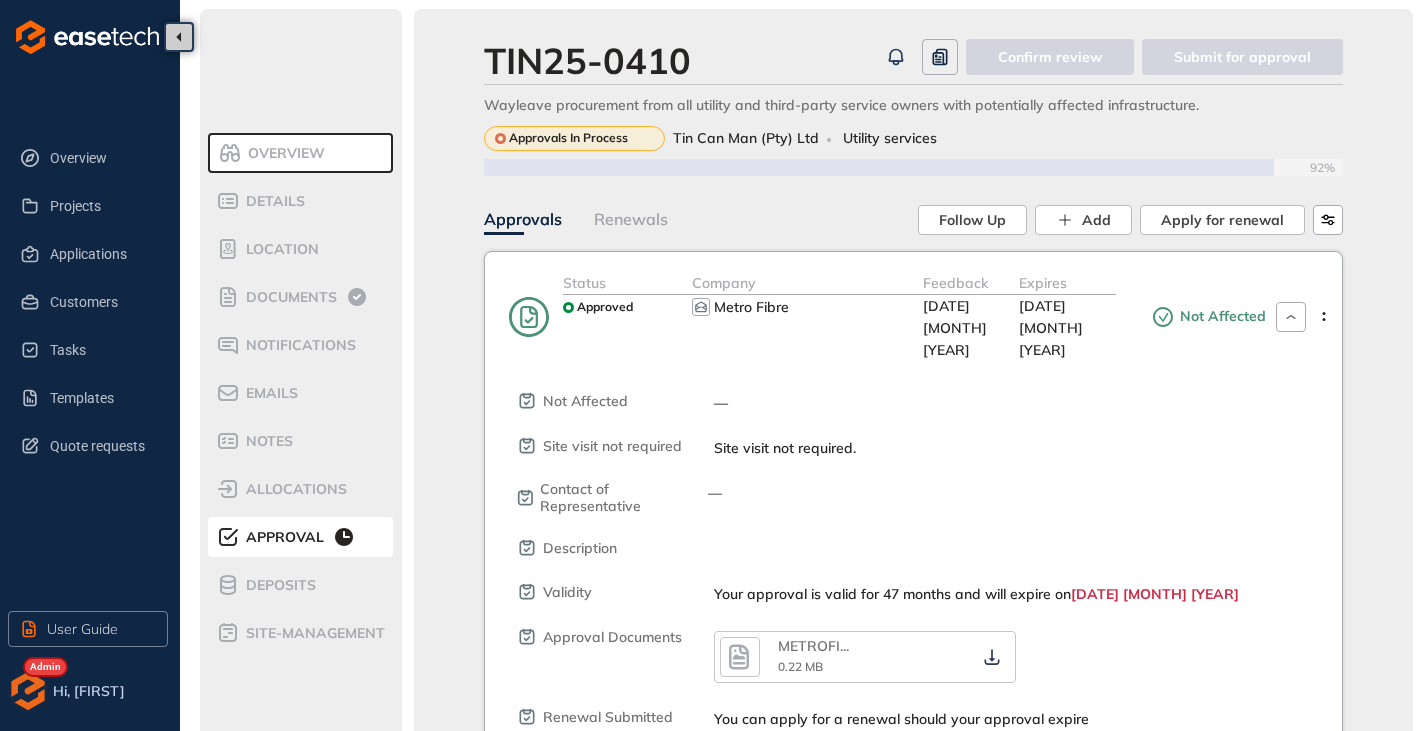 click 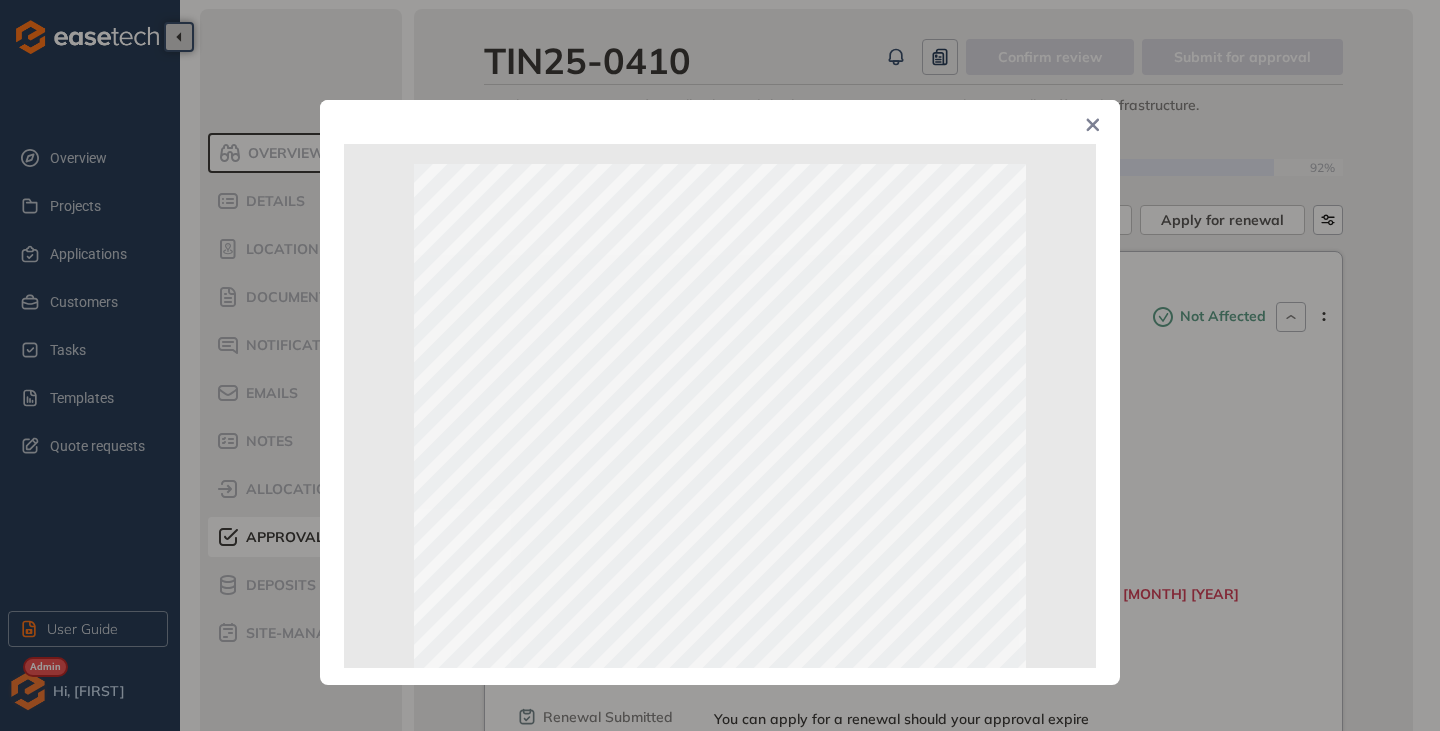 click 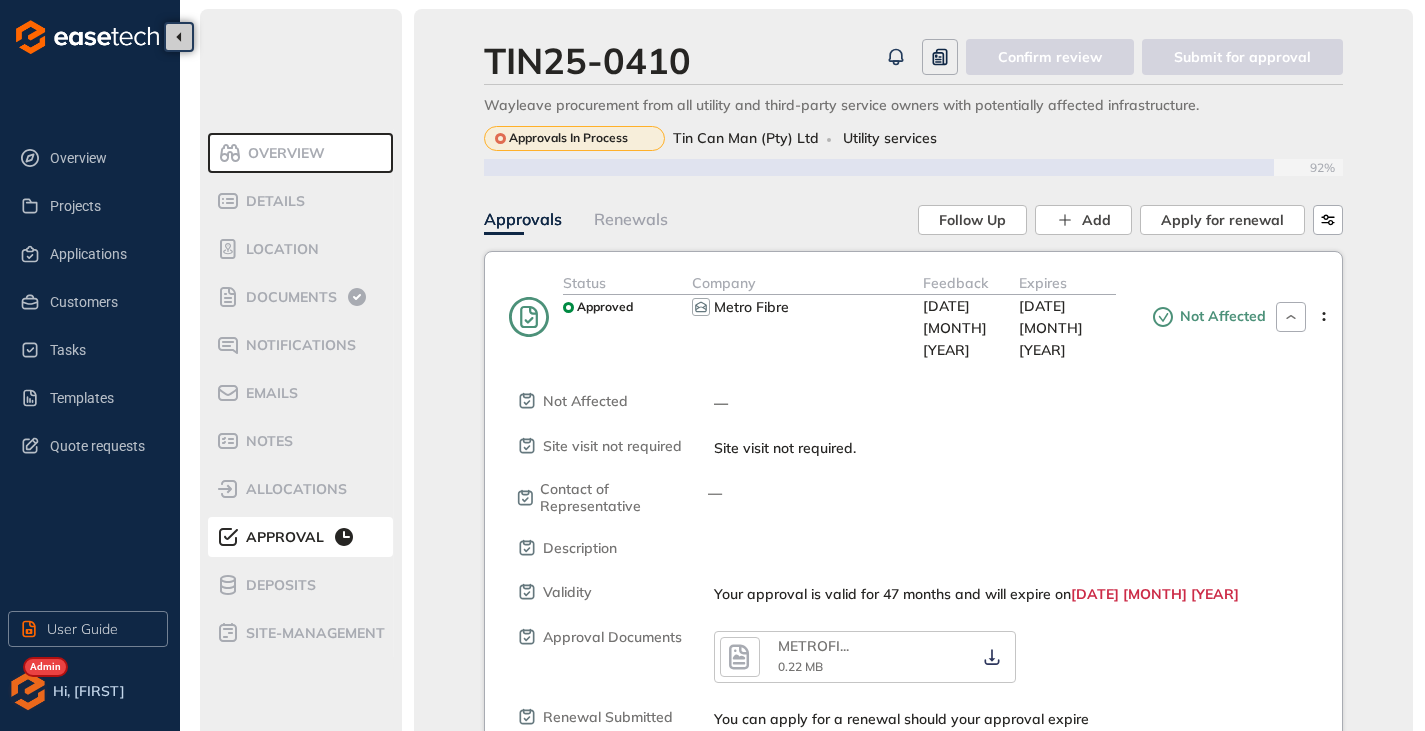 click on "Not Affected" at bounding box center (1191, 316) 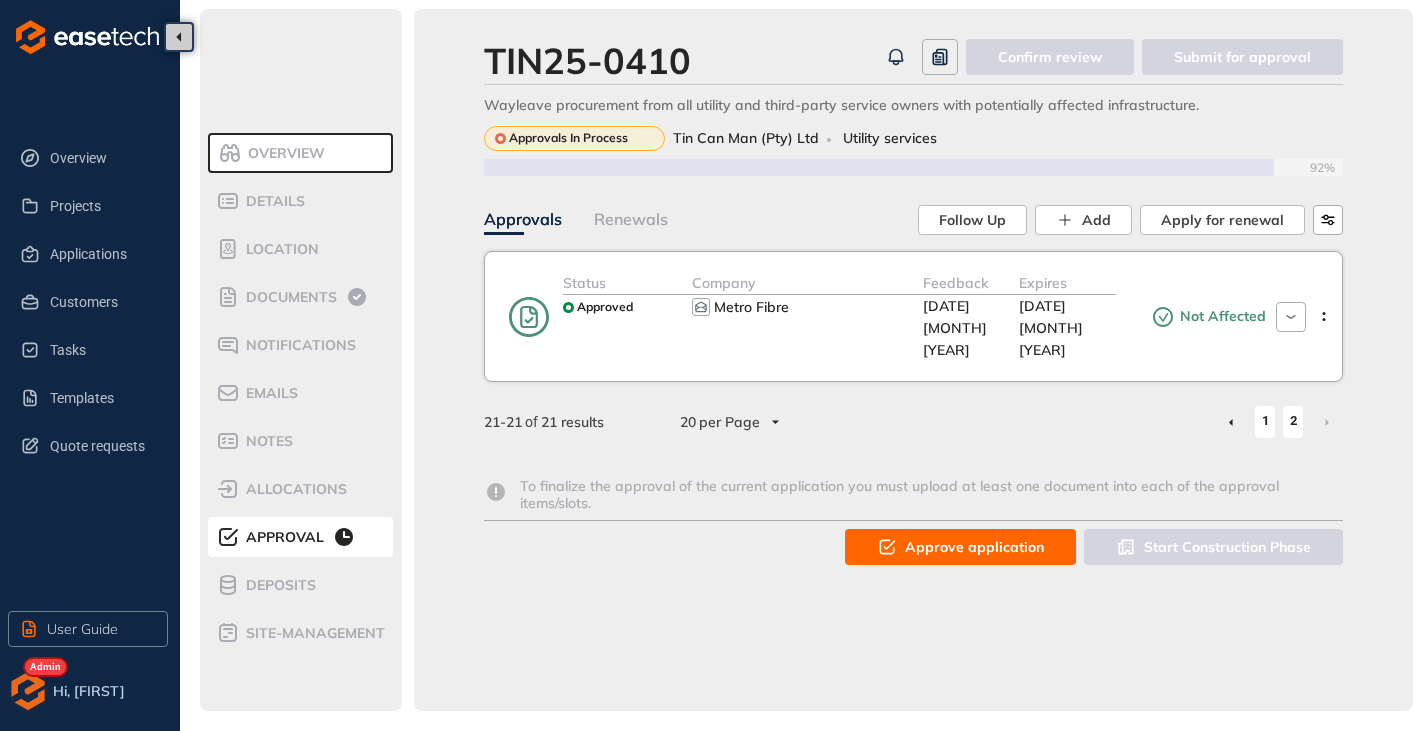 click on "1" at bounding box center [1265, 421] 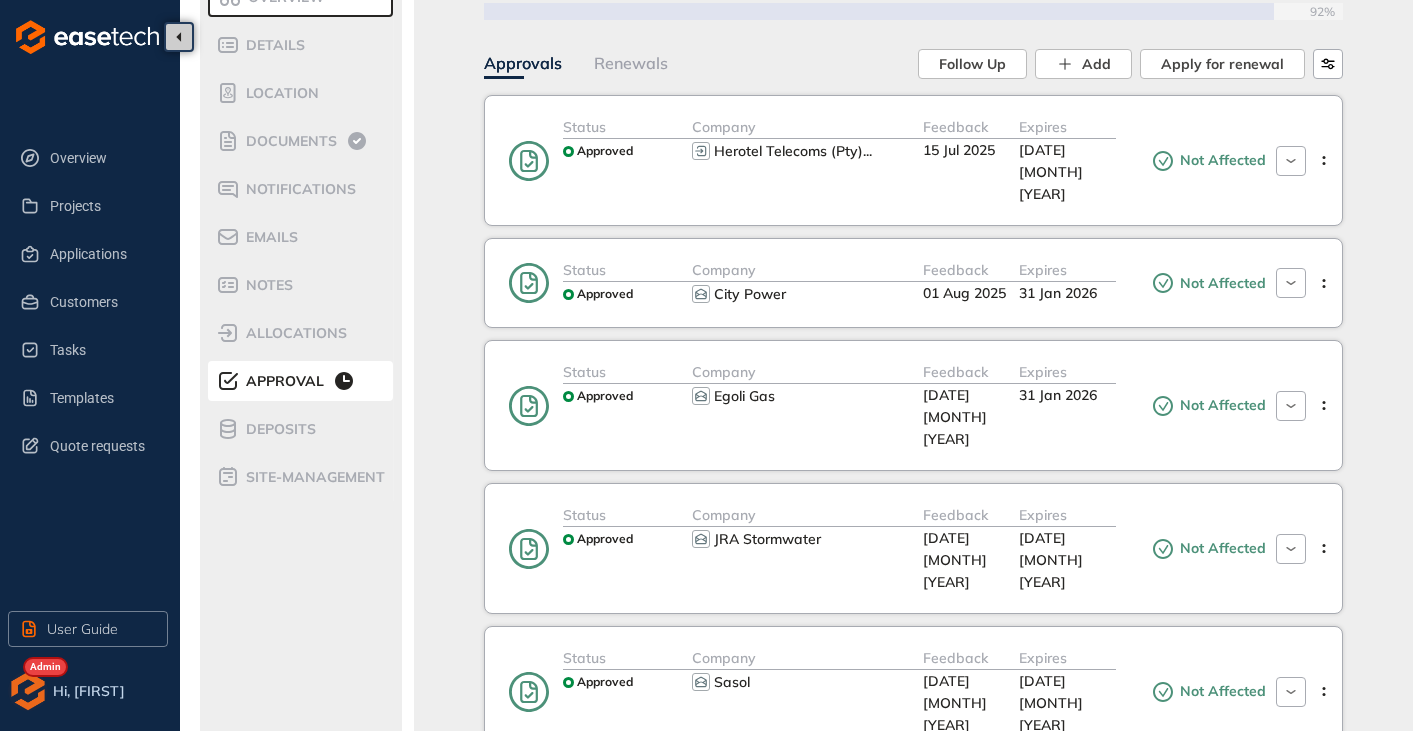 scroll, scrollTop: 0, scrollLeft: 0, axis: both 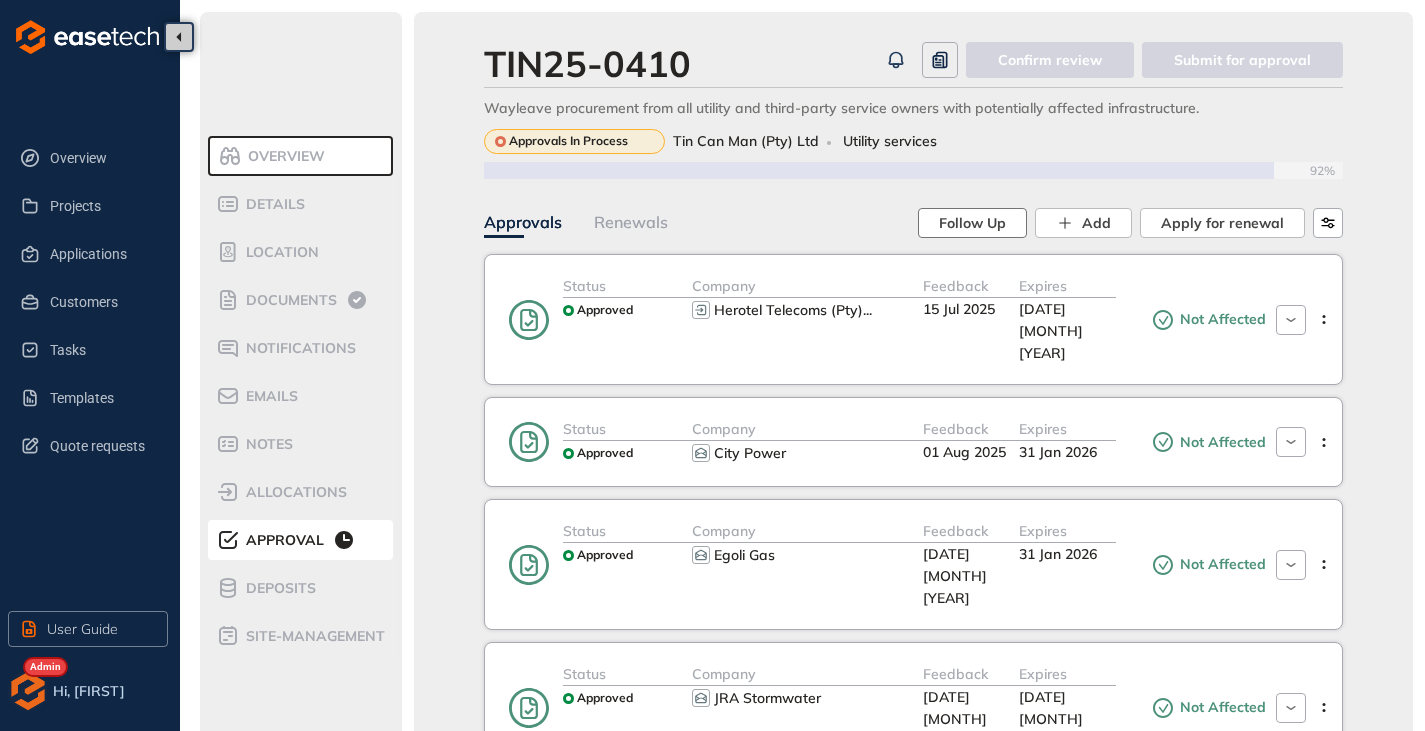 click on "Follow Up" at bounding box center (972, 223) 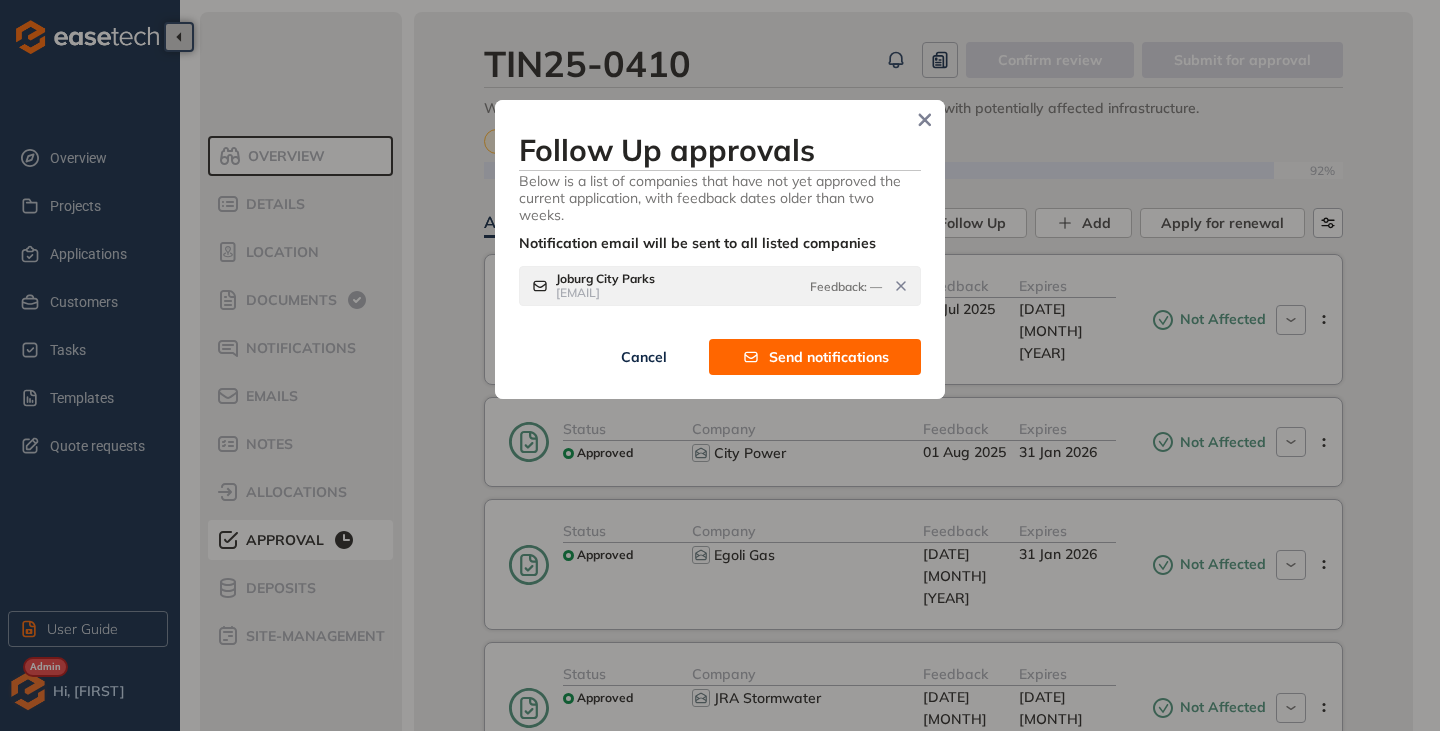 click on "Send notifications" at bounding box center [829, 357] 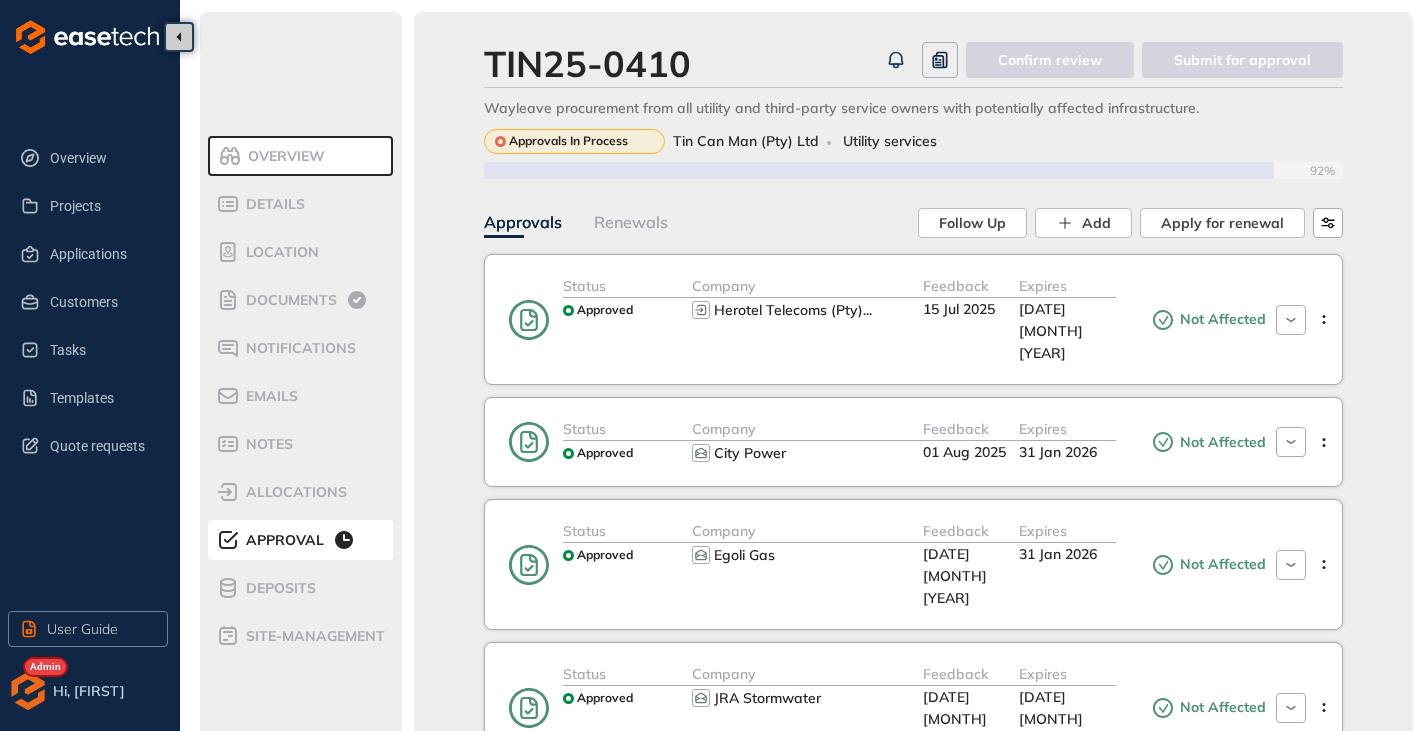 click on "Overview" at bounding box center (283, 156) 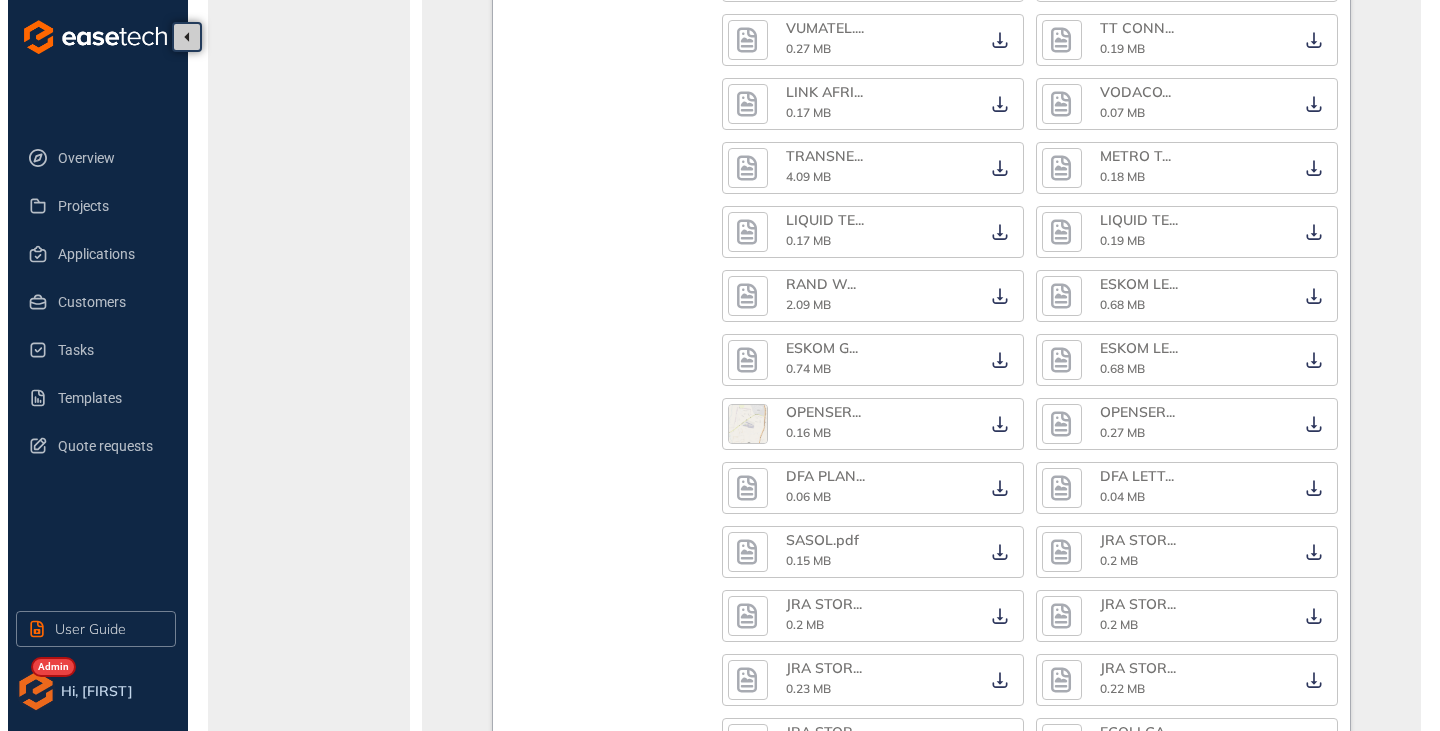 scroll, scrollTop: 2000, scrollLeft: 0, axis: vertical 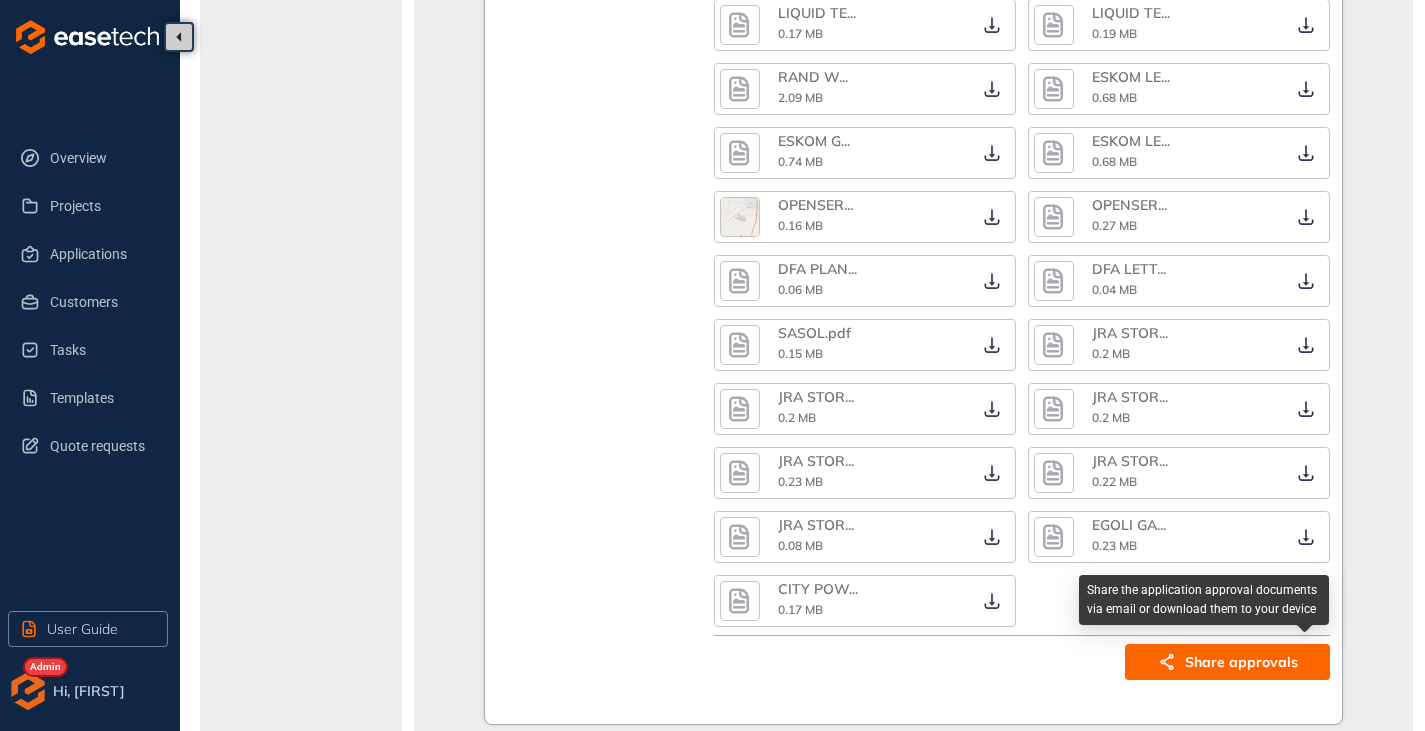 click on "Share approvals" at bounding box center [1227, 662] 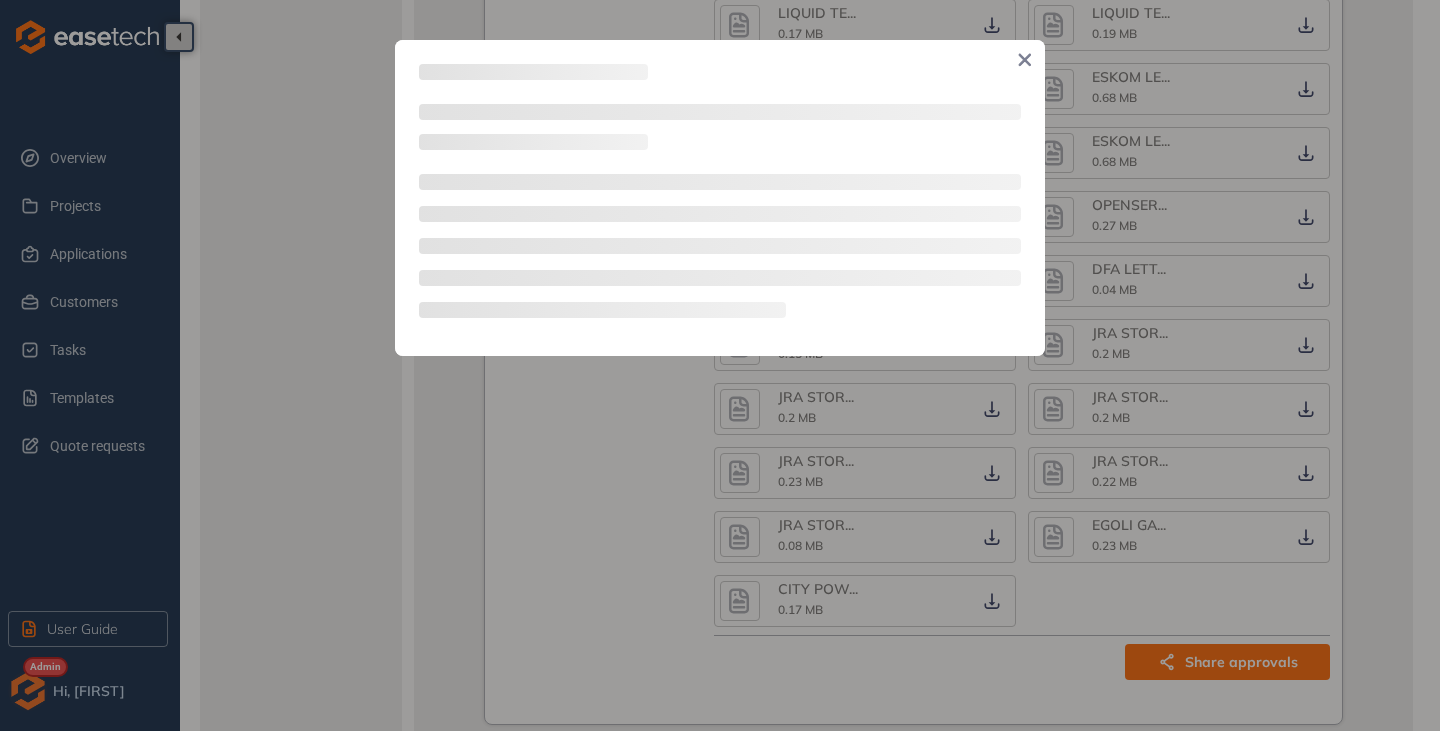 type on "**********" 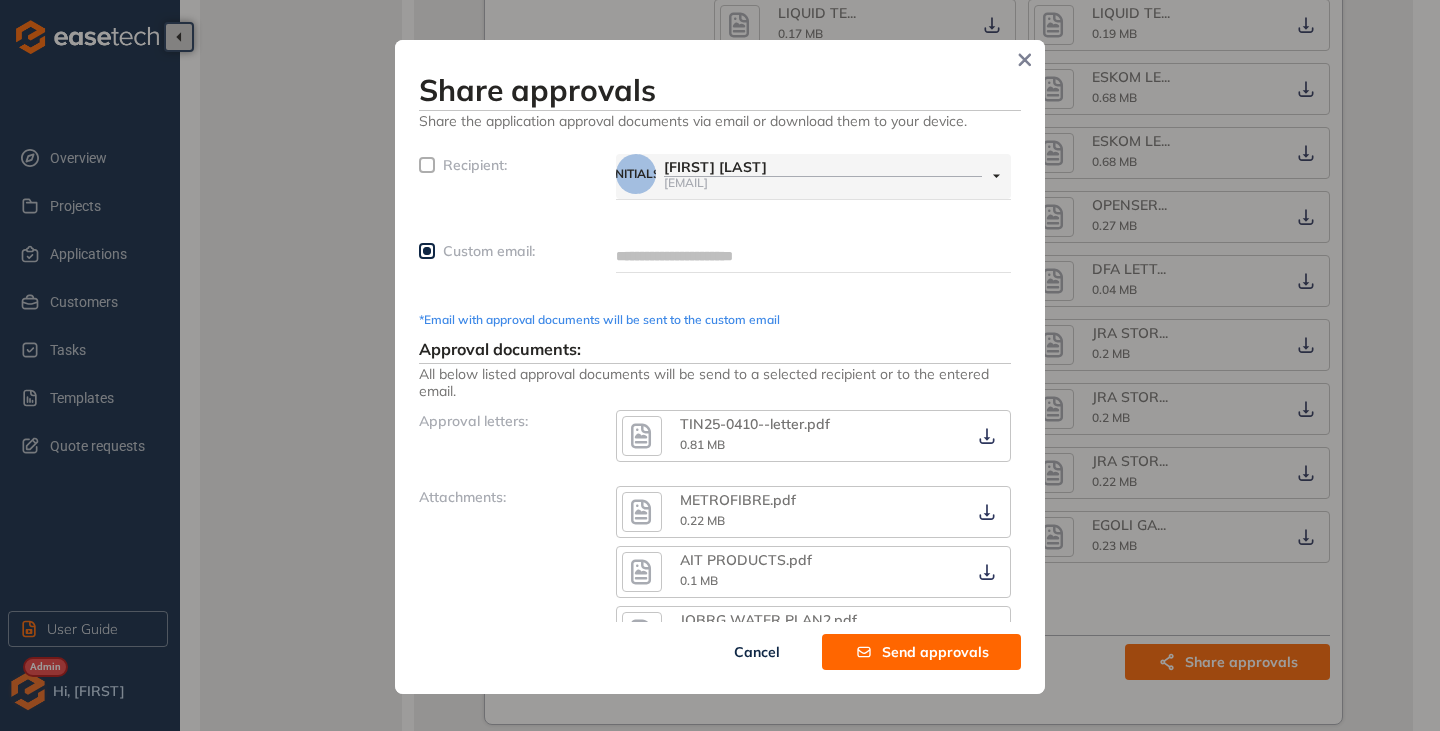 click at bounding box center (813, 256) 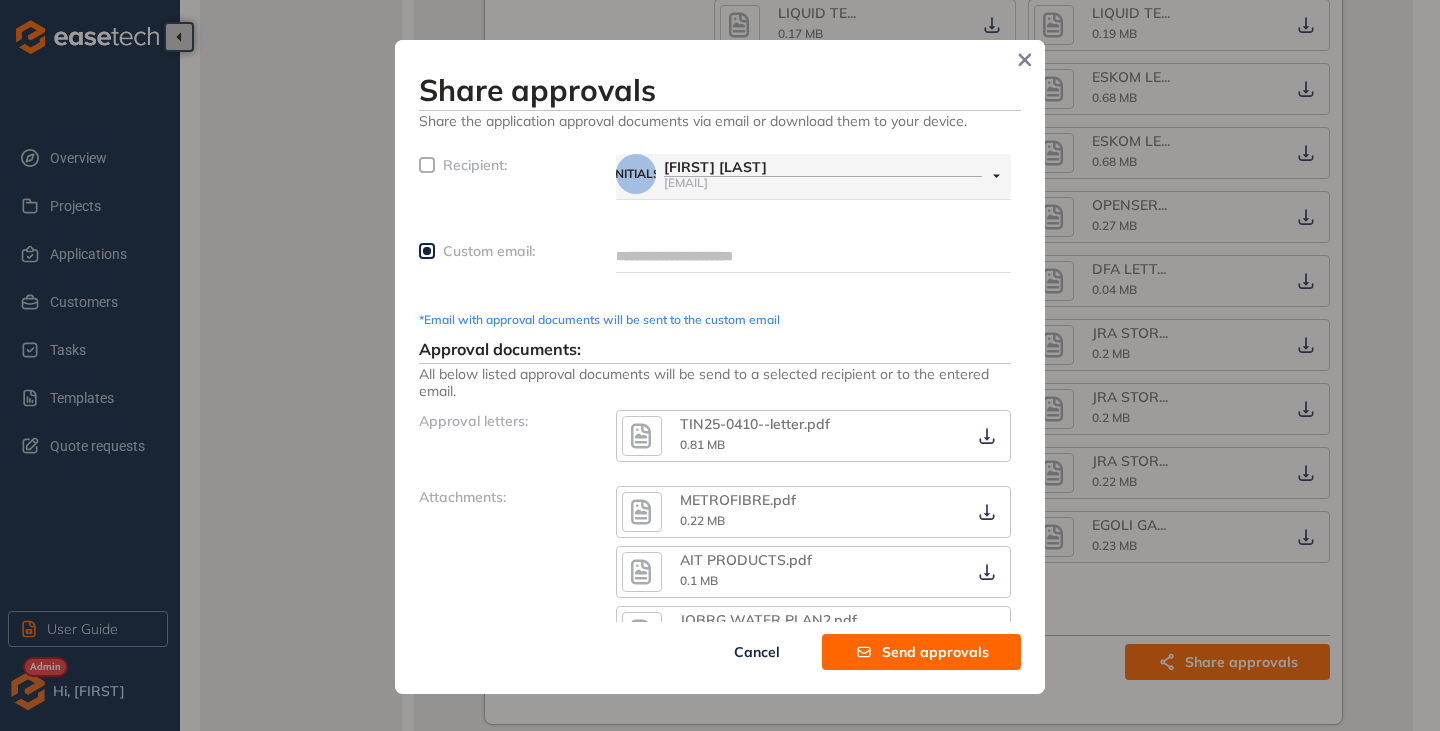 type on "**********" 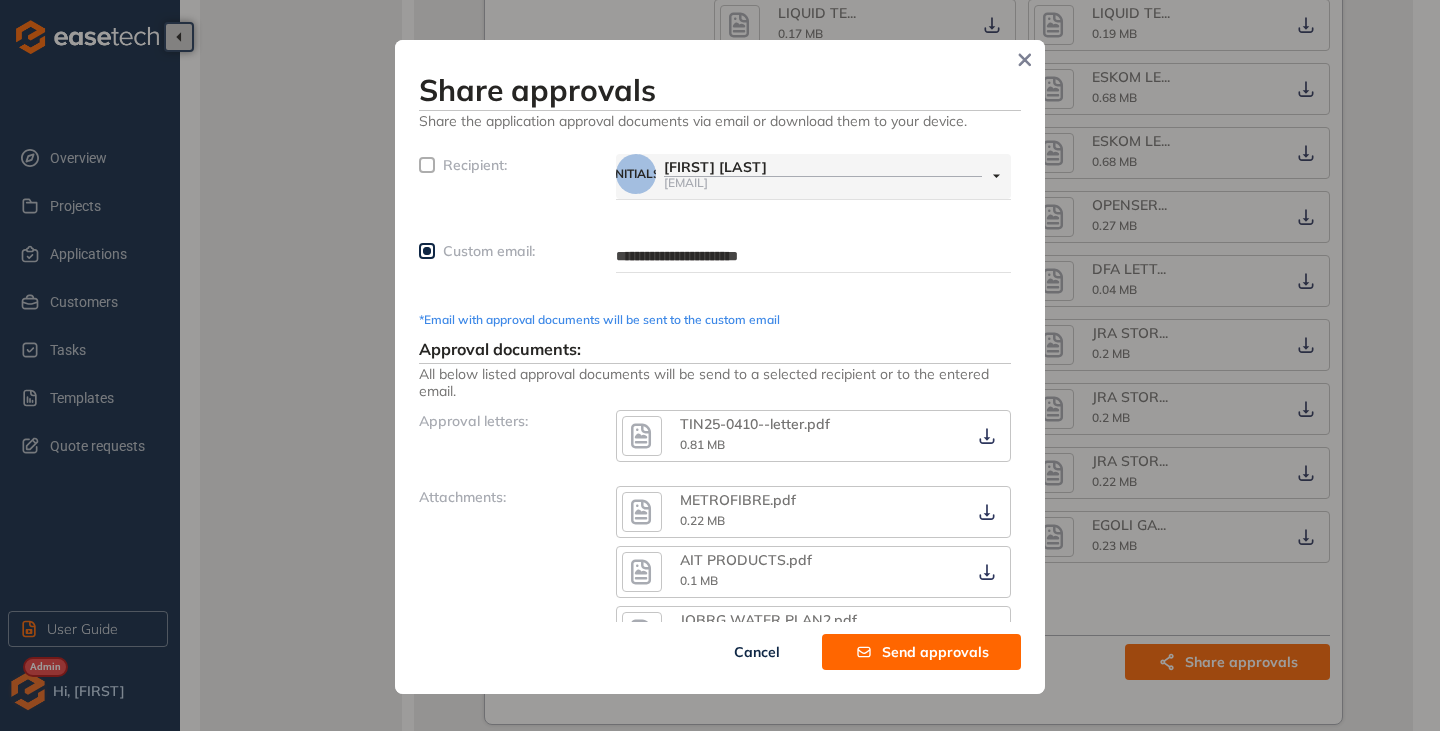 scroll, scrollTop: 100, scrollLeft: 0, axis: vertical 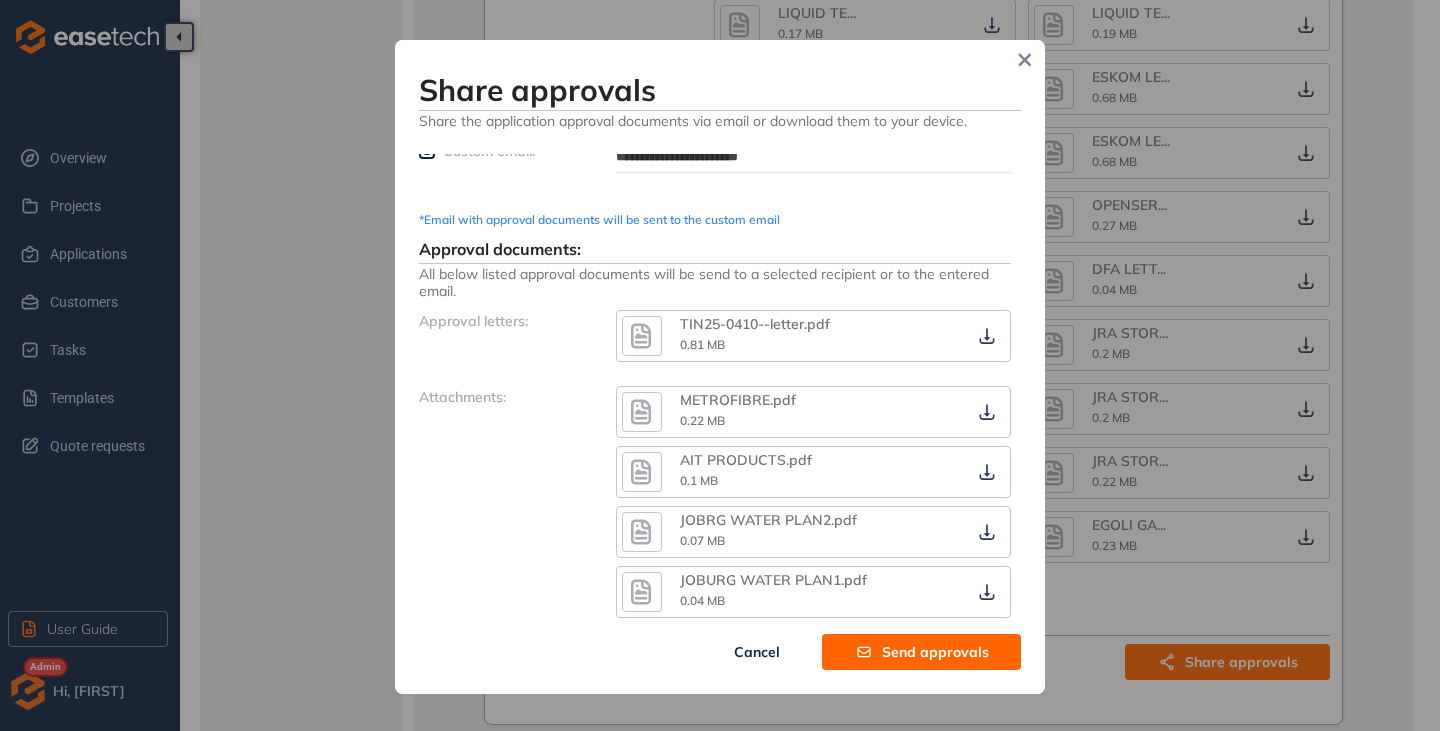 click 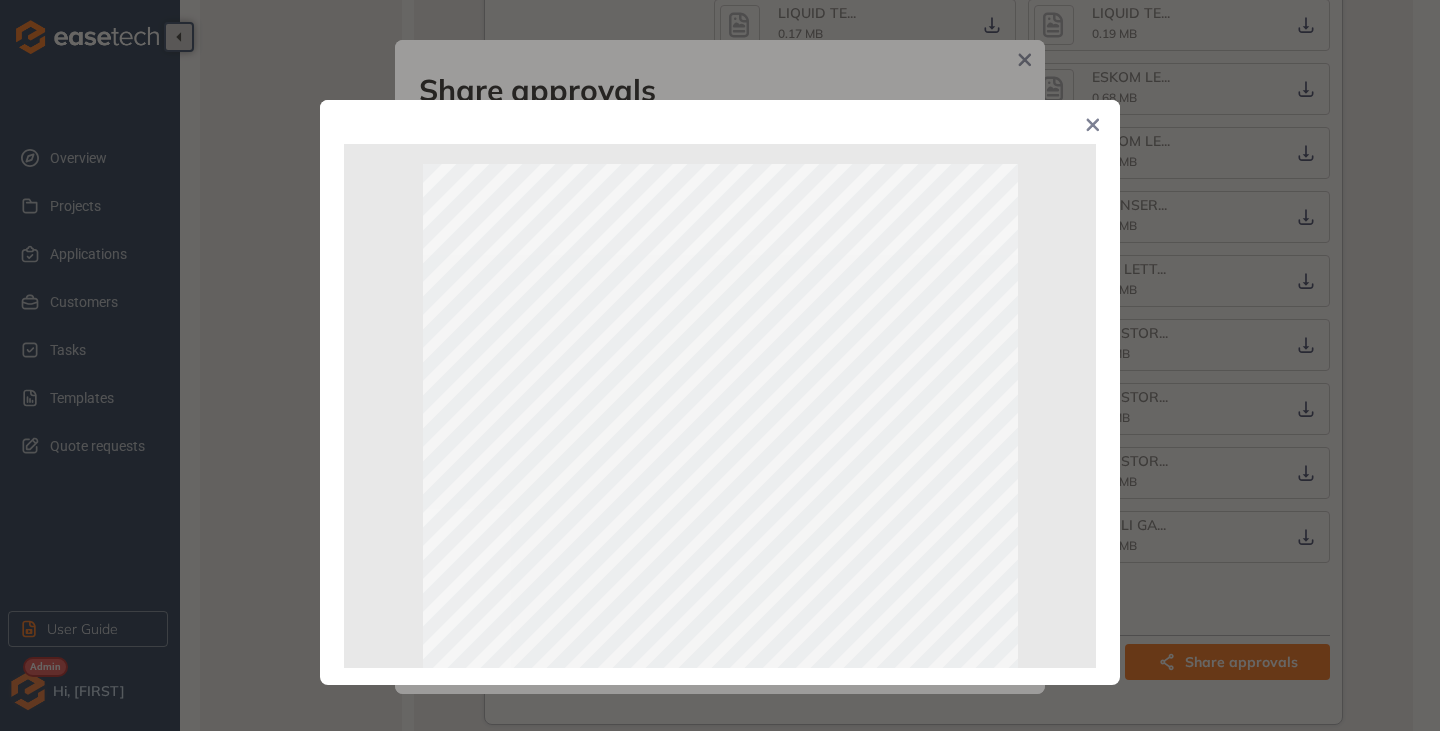 click 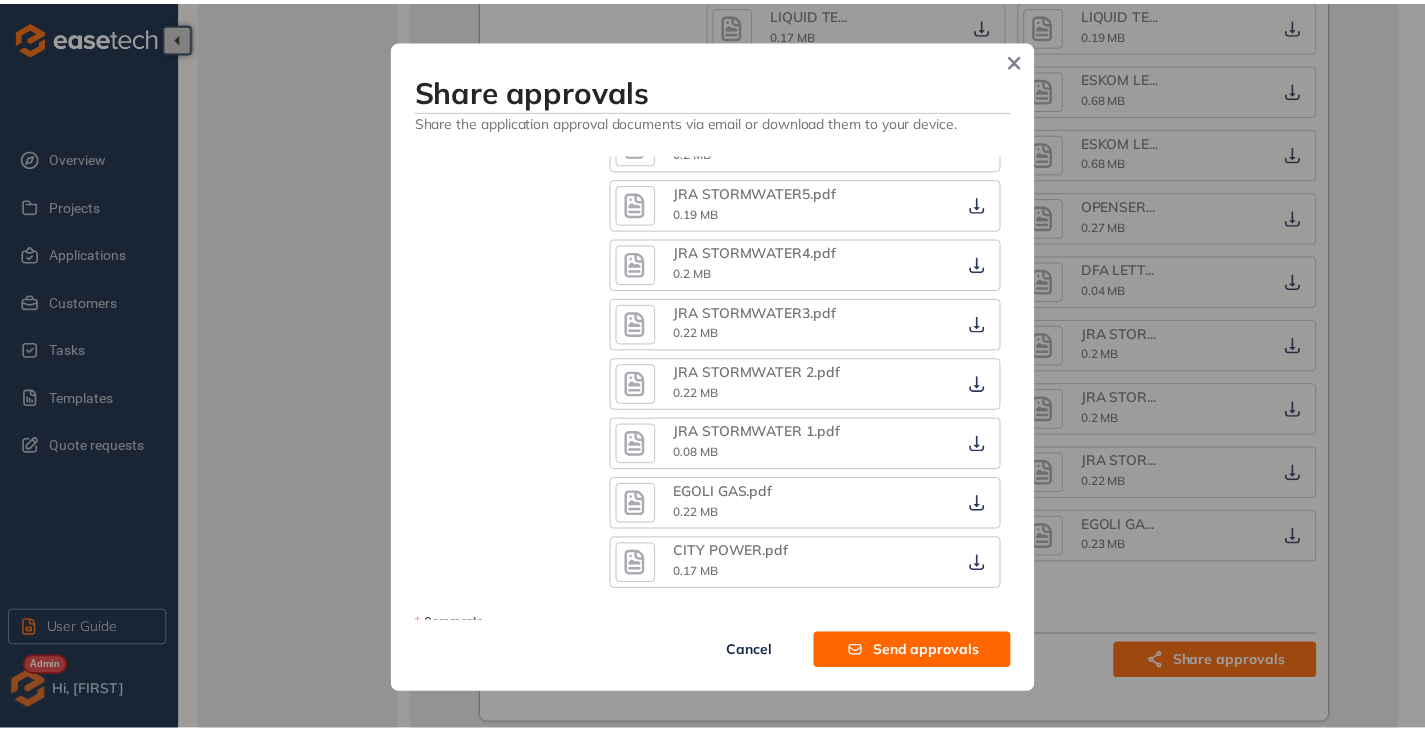 scroll, scrollTop: 1700, scrollLeft: 0, axis: vertical 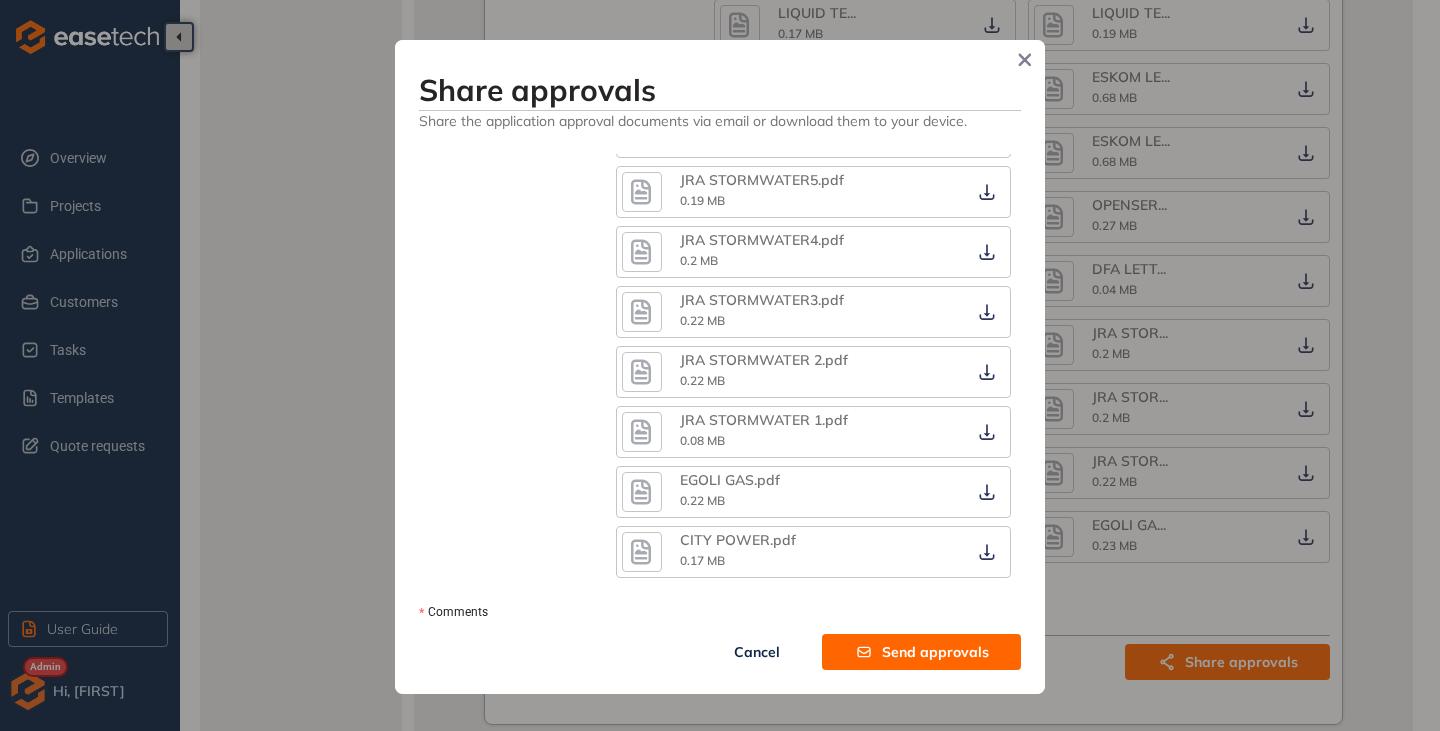 click on "Send approvals" at bounding box center [935, 652] 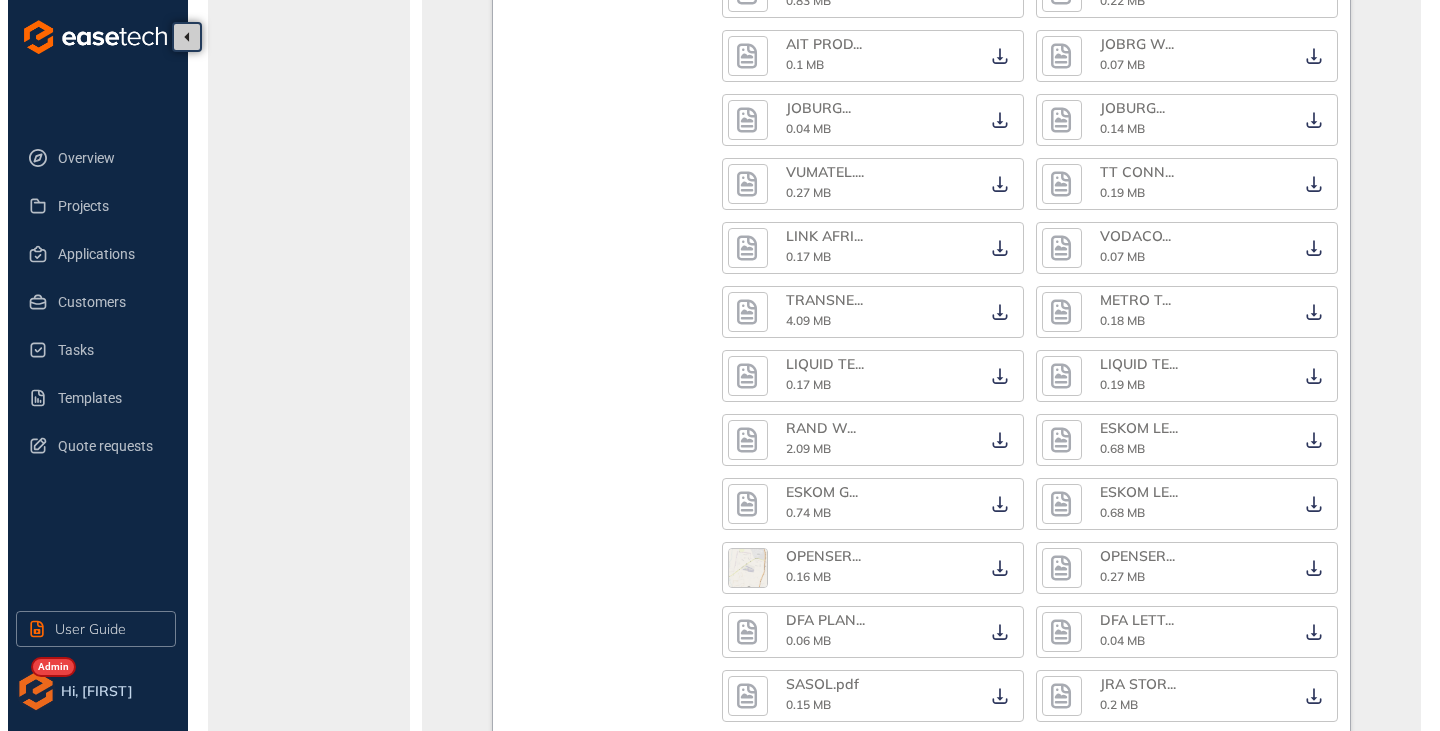 scroll, scrollTop: 1600, scrollLeft: 0, axis: vertical 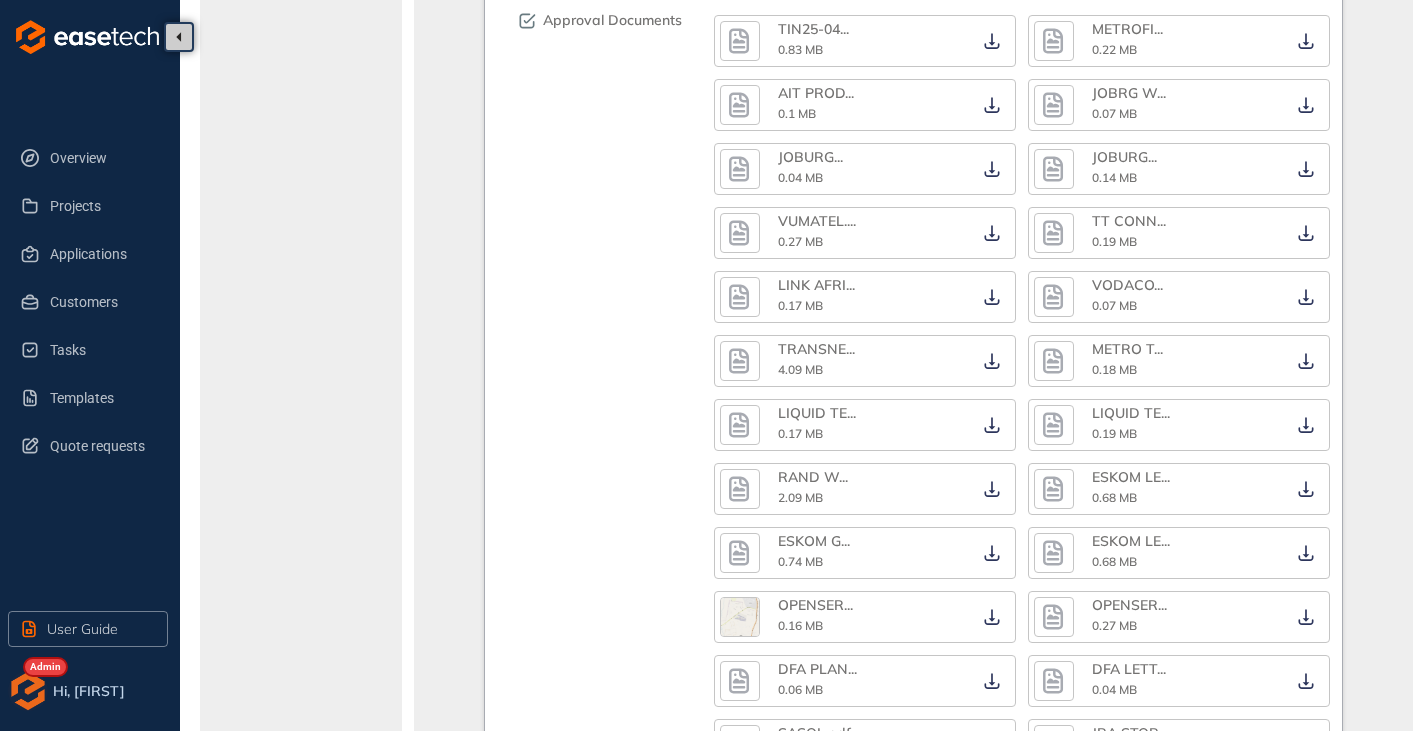 click 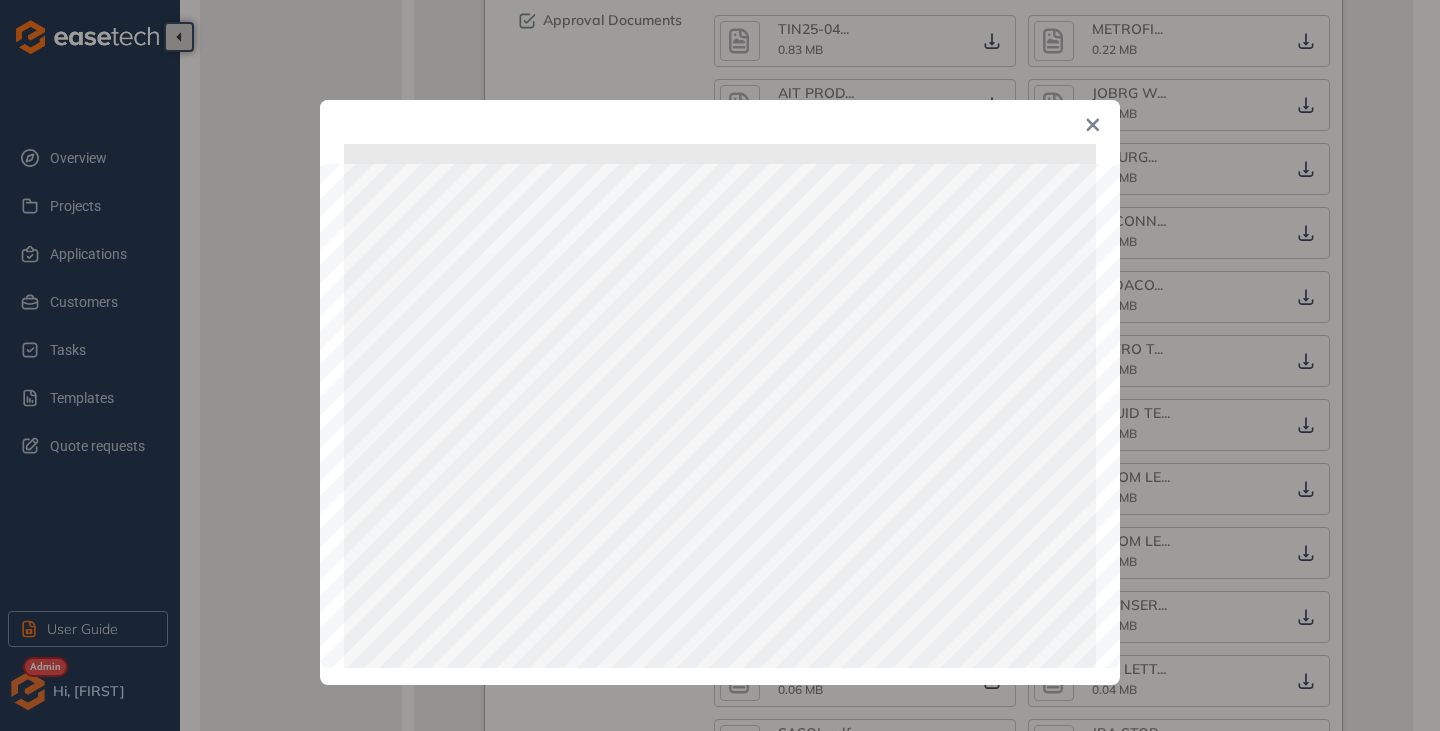 click 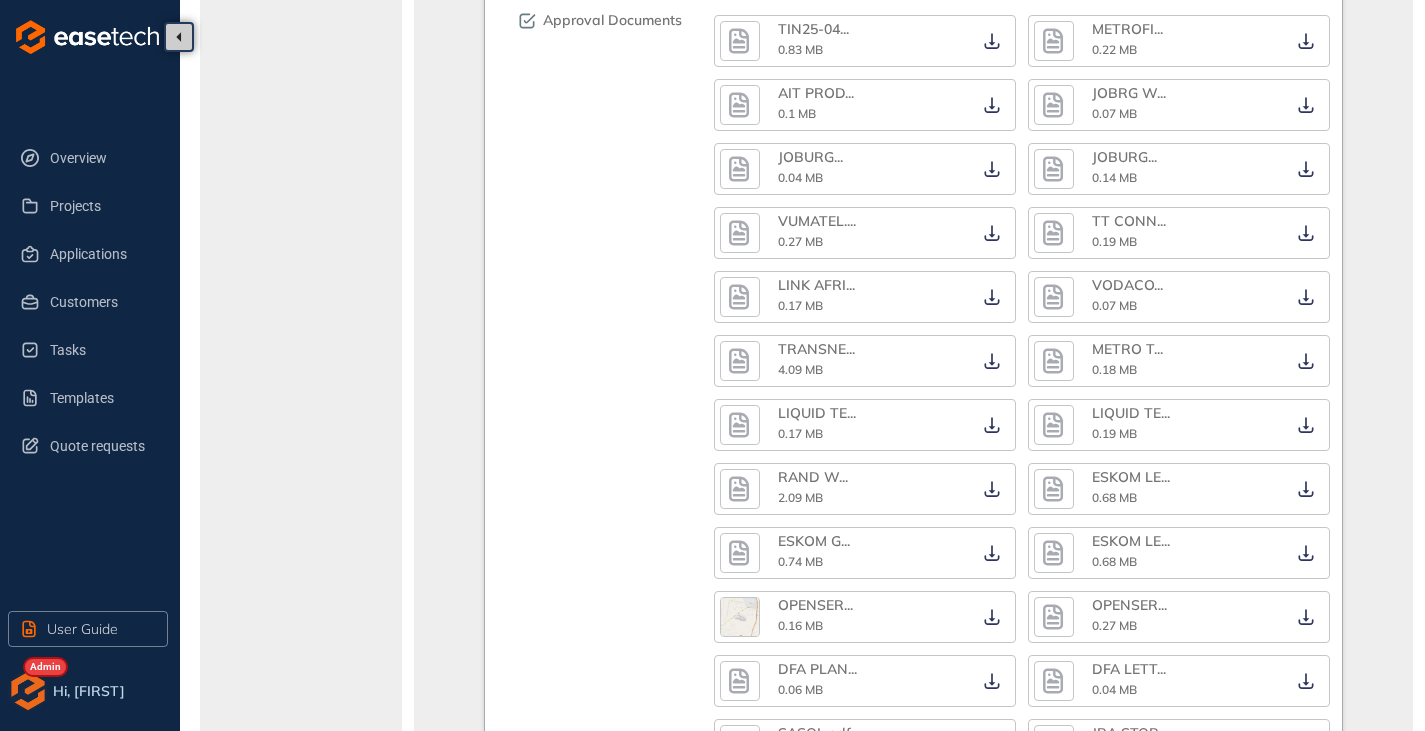click 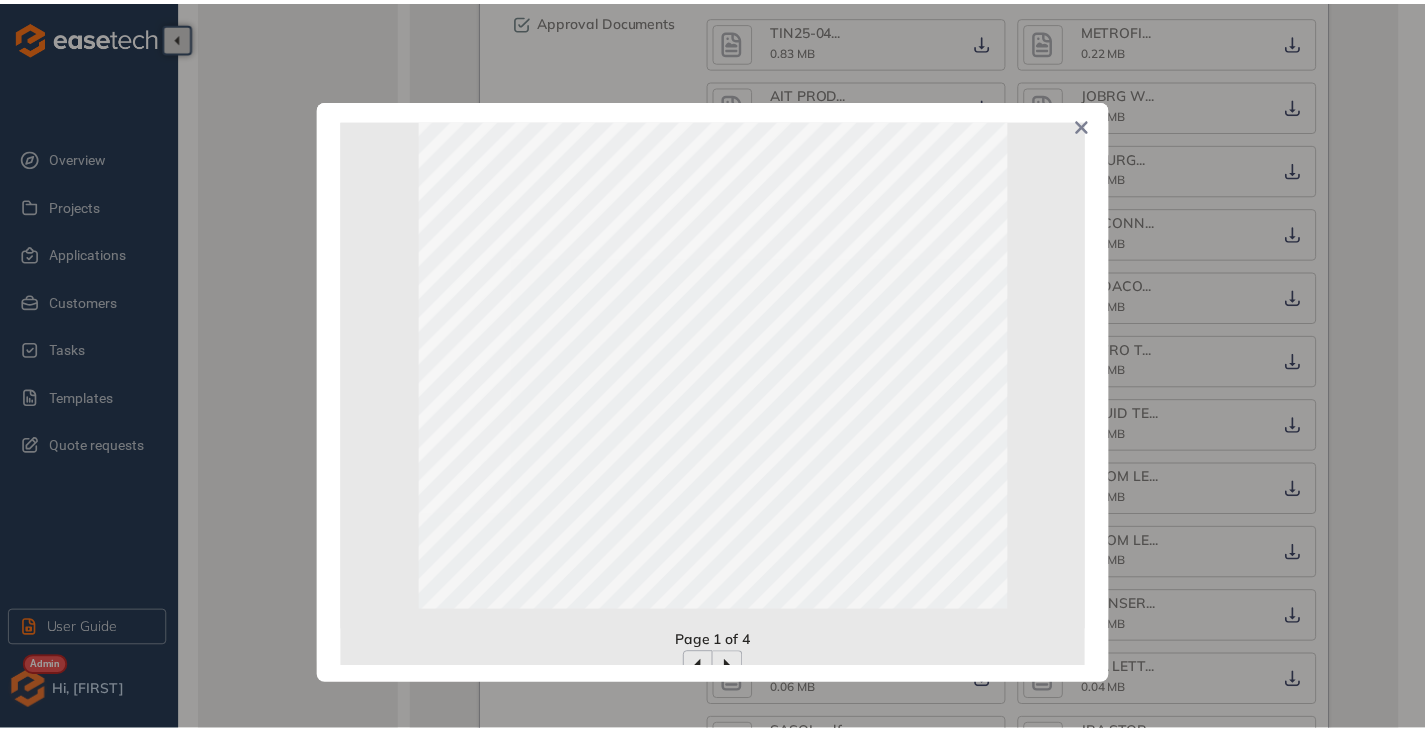 scroll, scrollTop: 444, scrollLeft: 0, axis: vertical 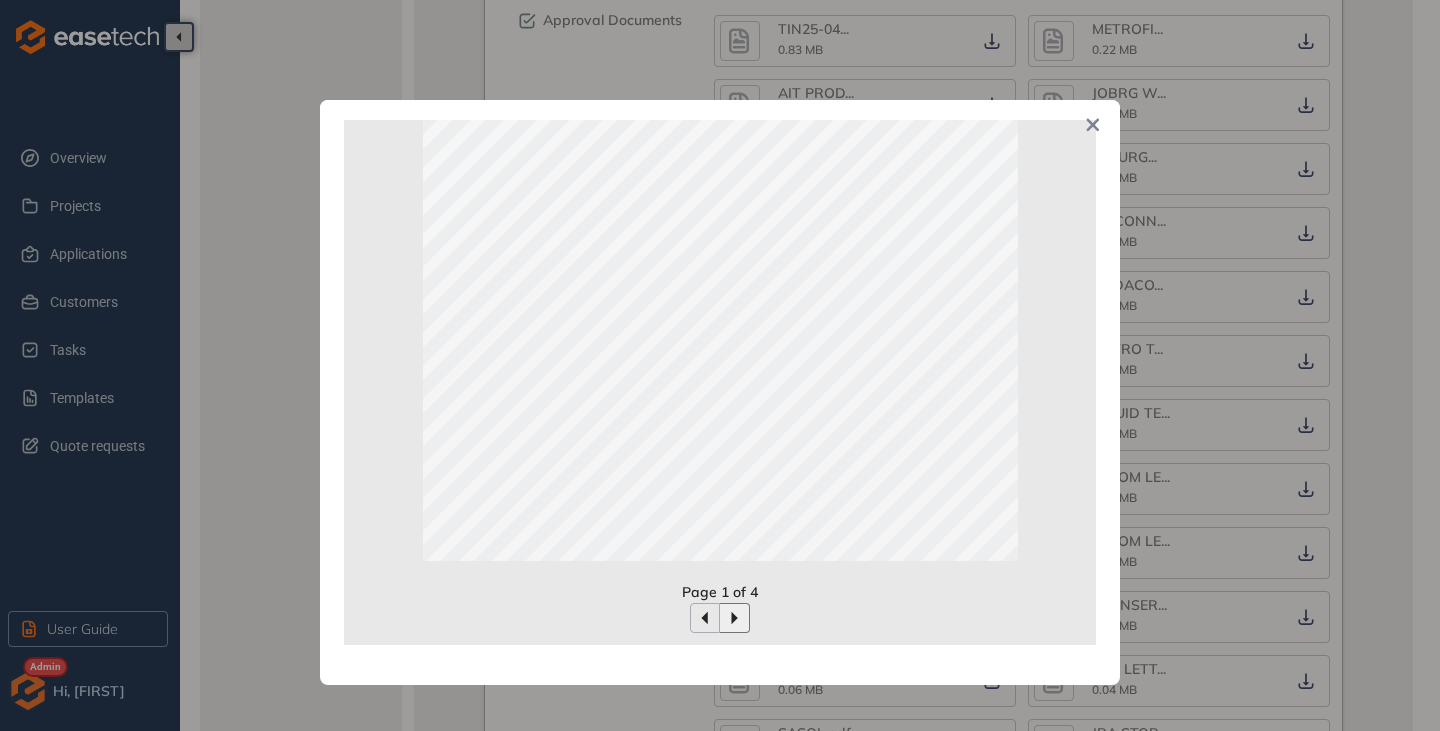 click 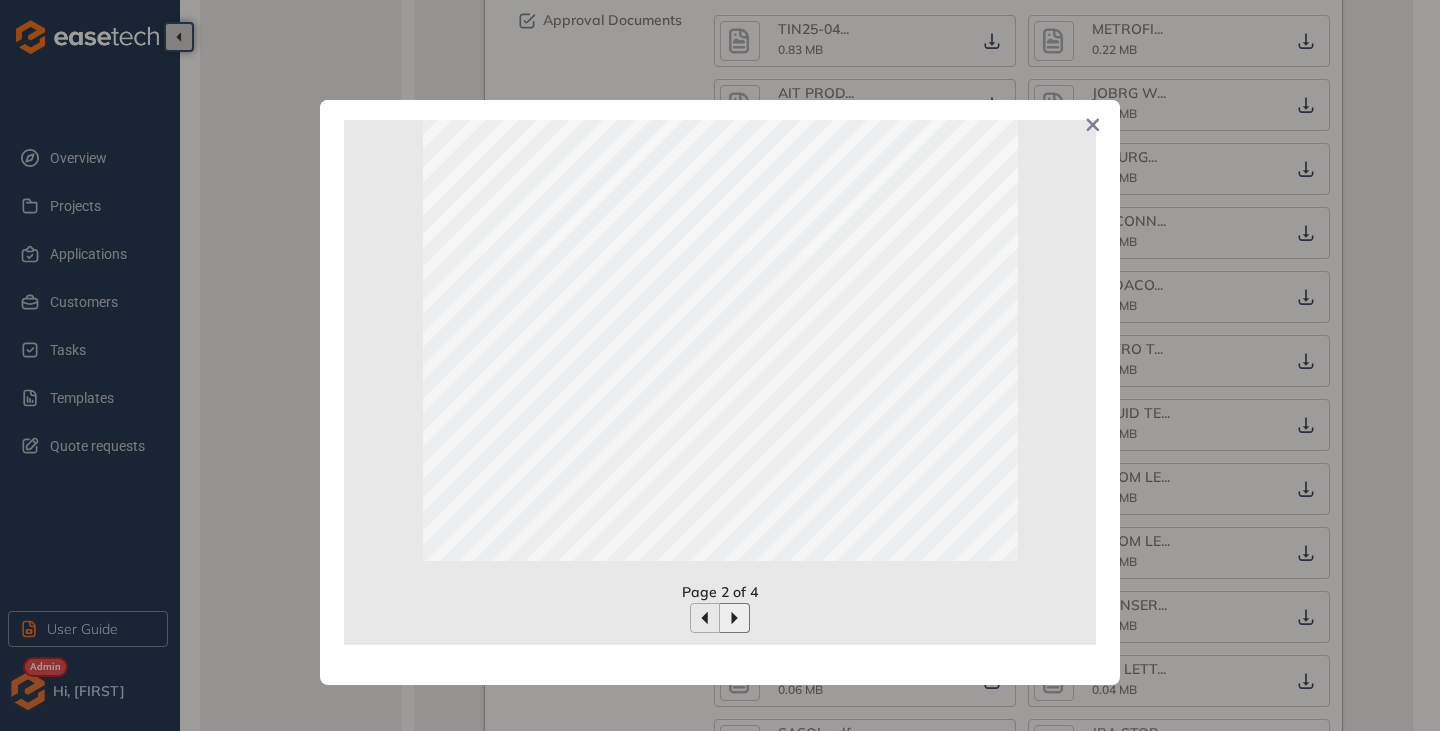 click 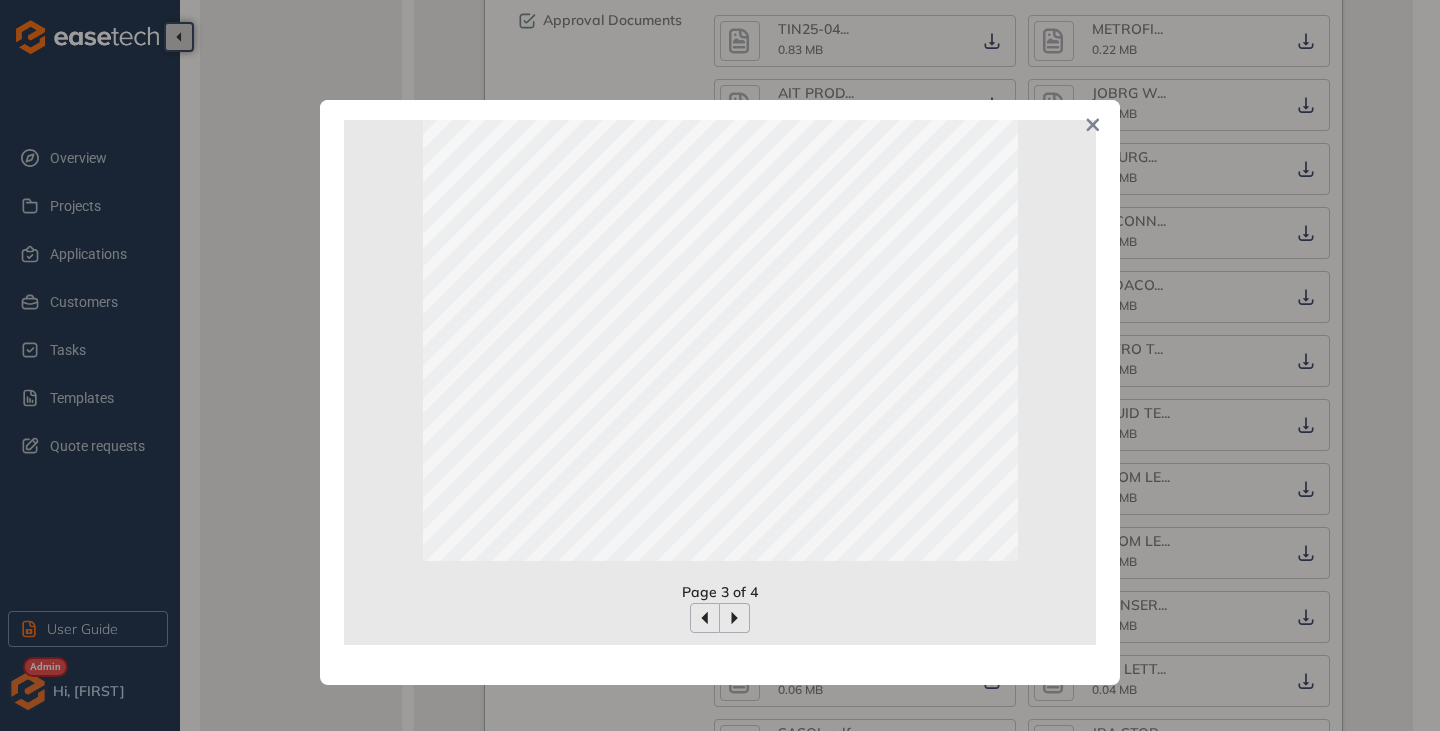 click 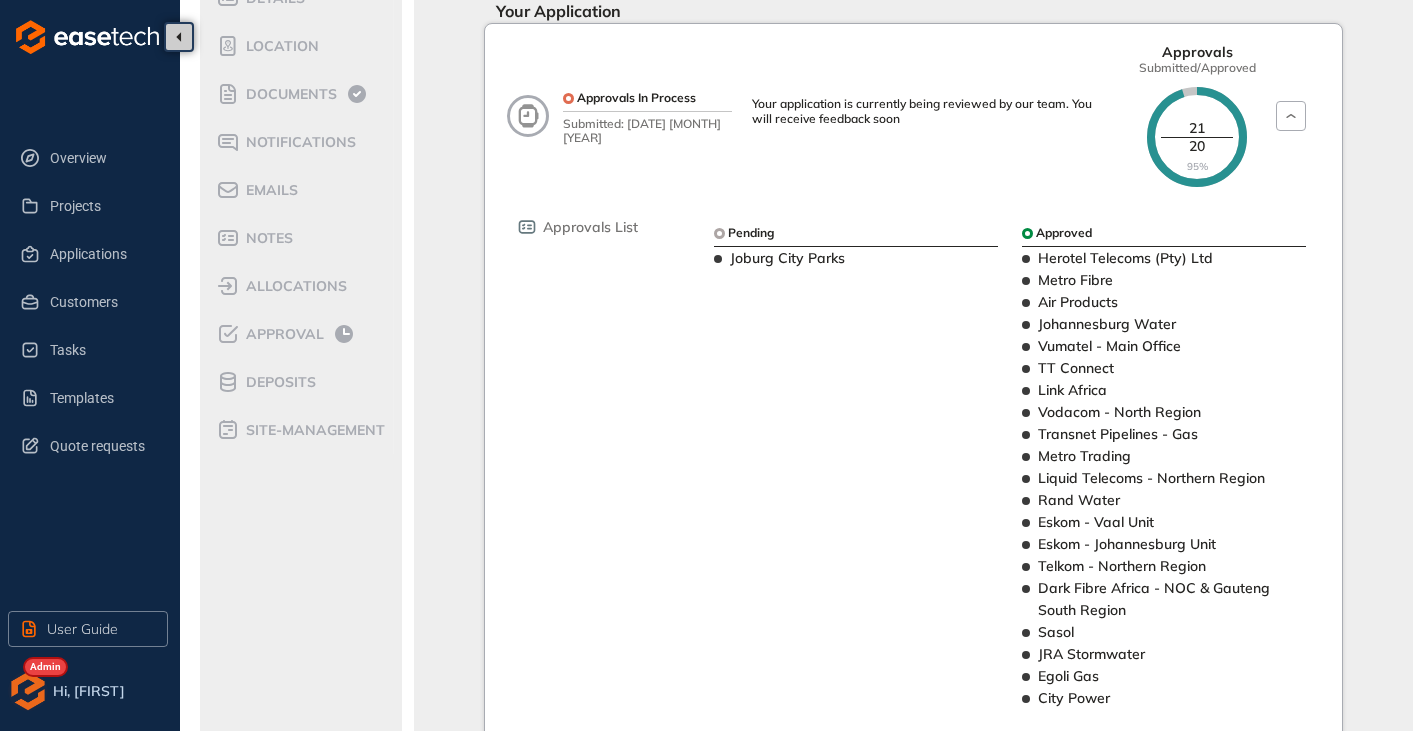 scroll, scrollTop: 167, scrollLeft: 0, axis: vertical 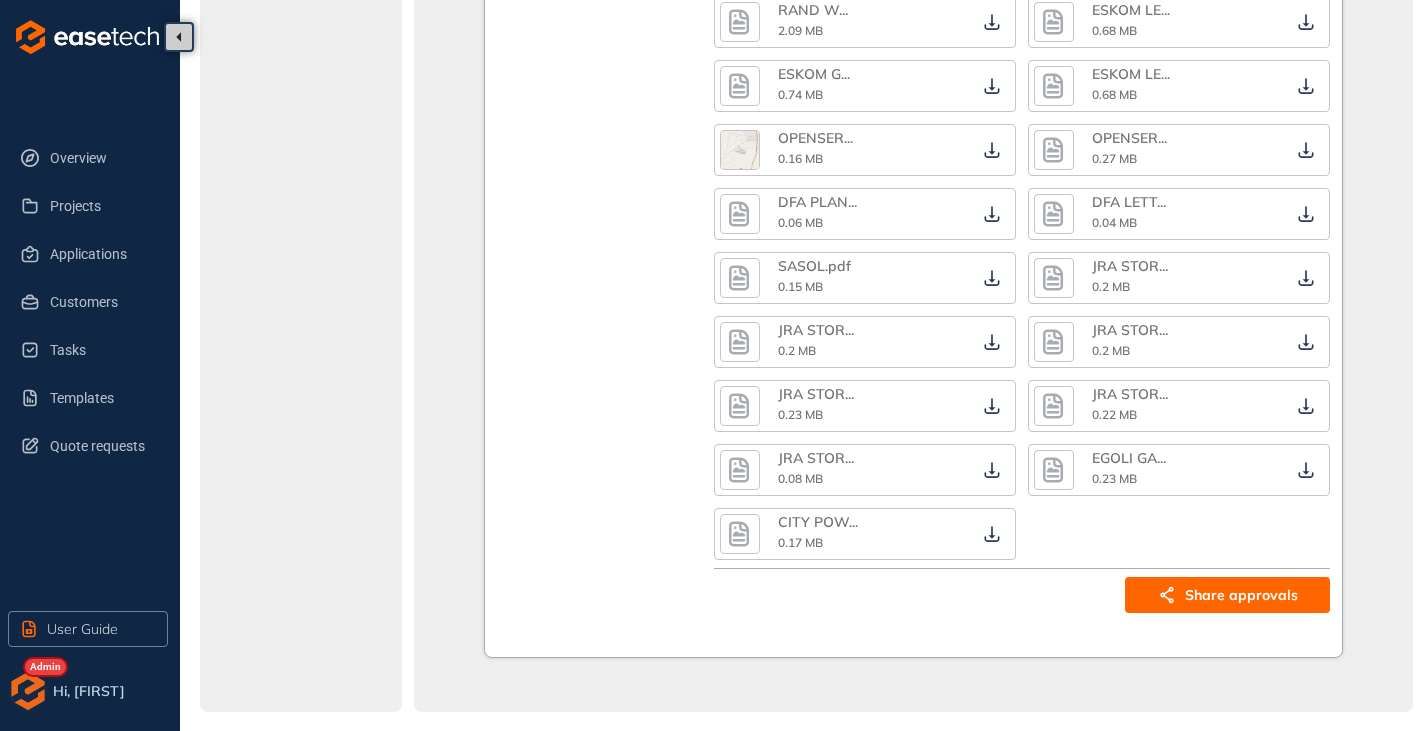click on "Share approvals" at bounding box center (1241, 595) 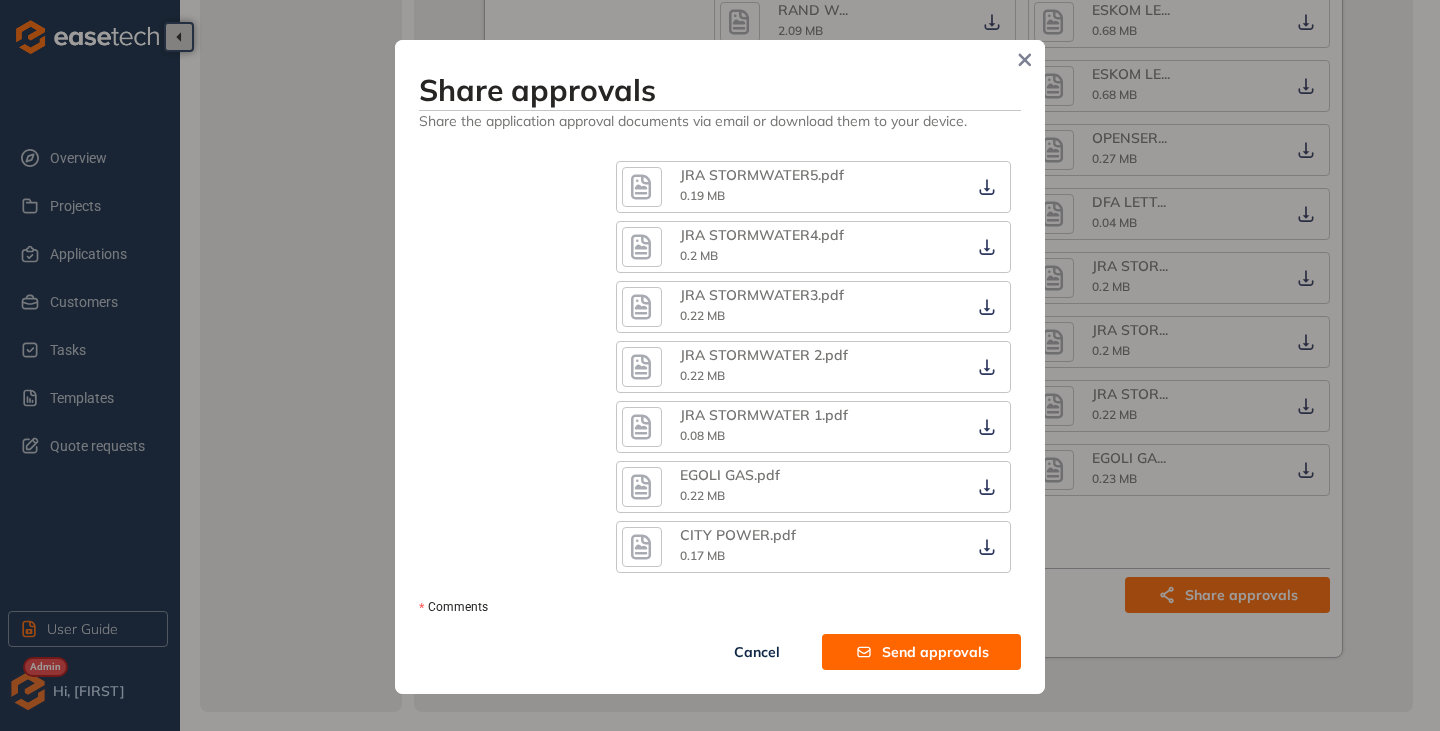 scroll, scrollTop: 1769, scrollLeft: 0, axis: vertical 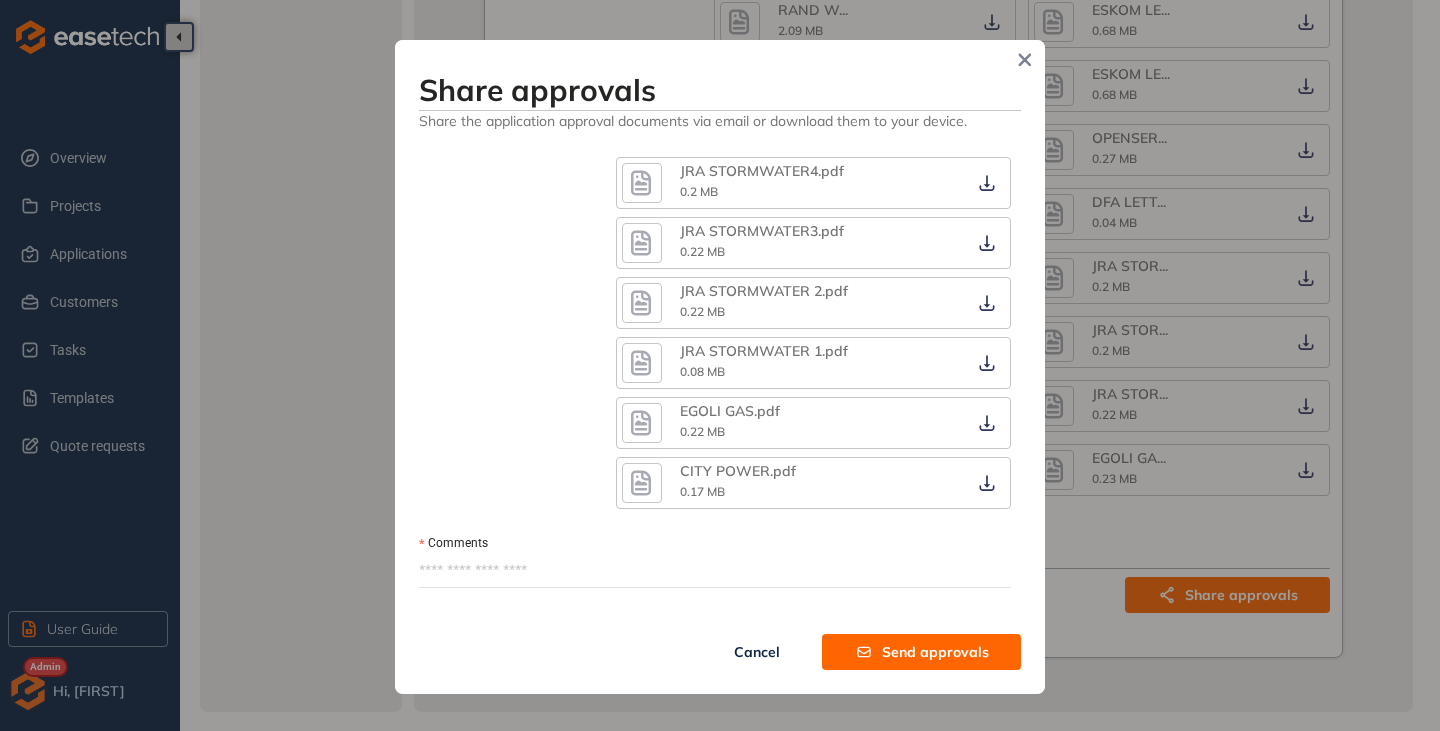 click on "Send approvals" at bounding box center (935, 652) 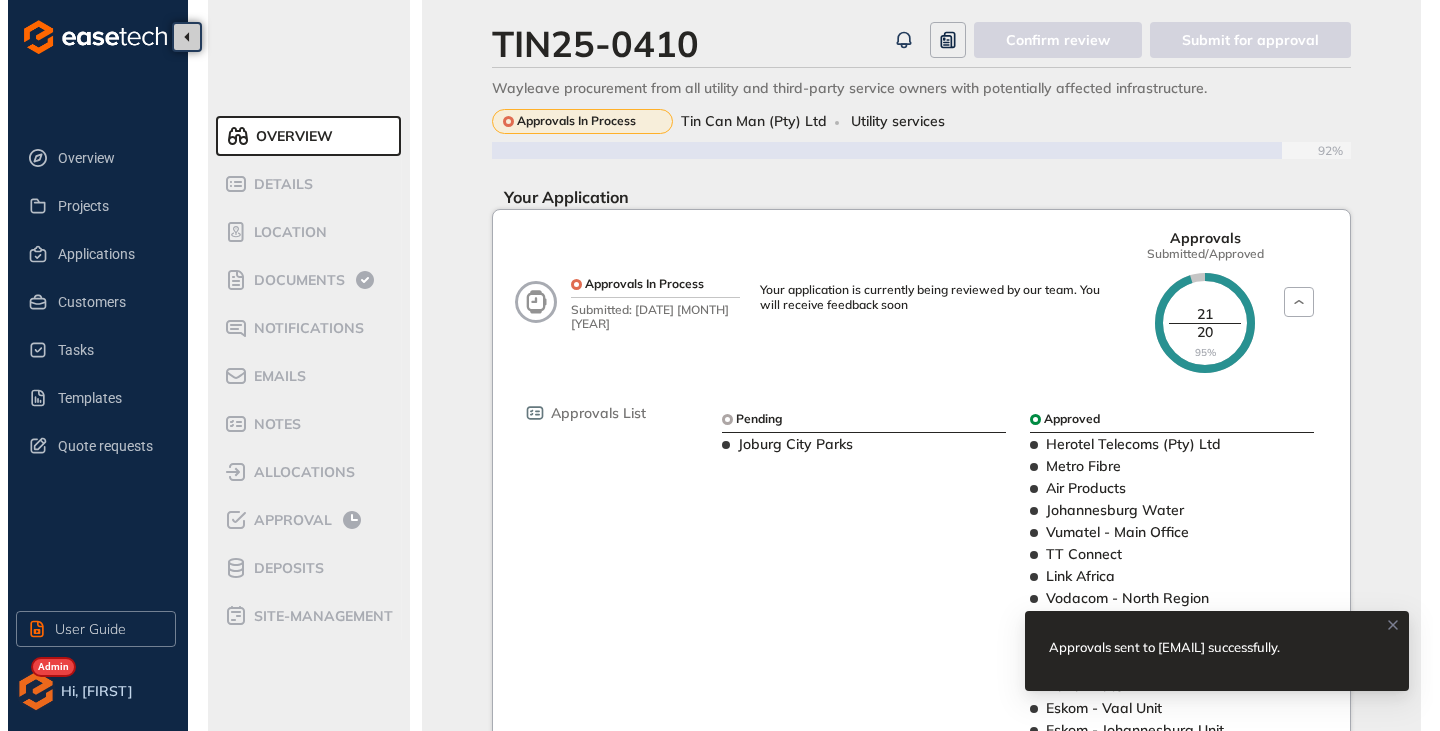 scroll, scrollTop: 0, scrollLeft: 0, axis: both 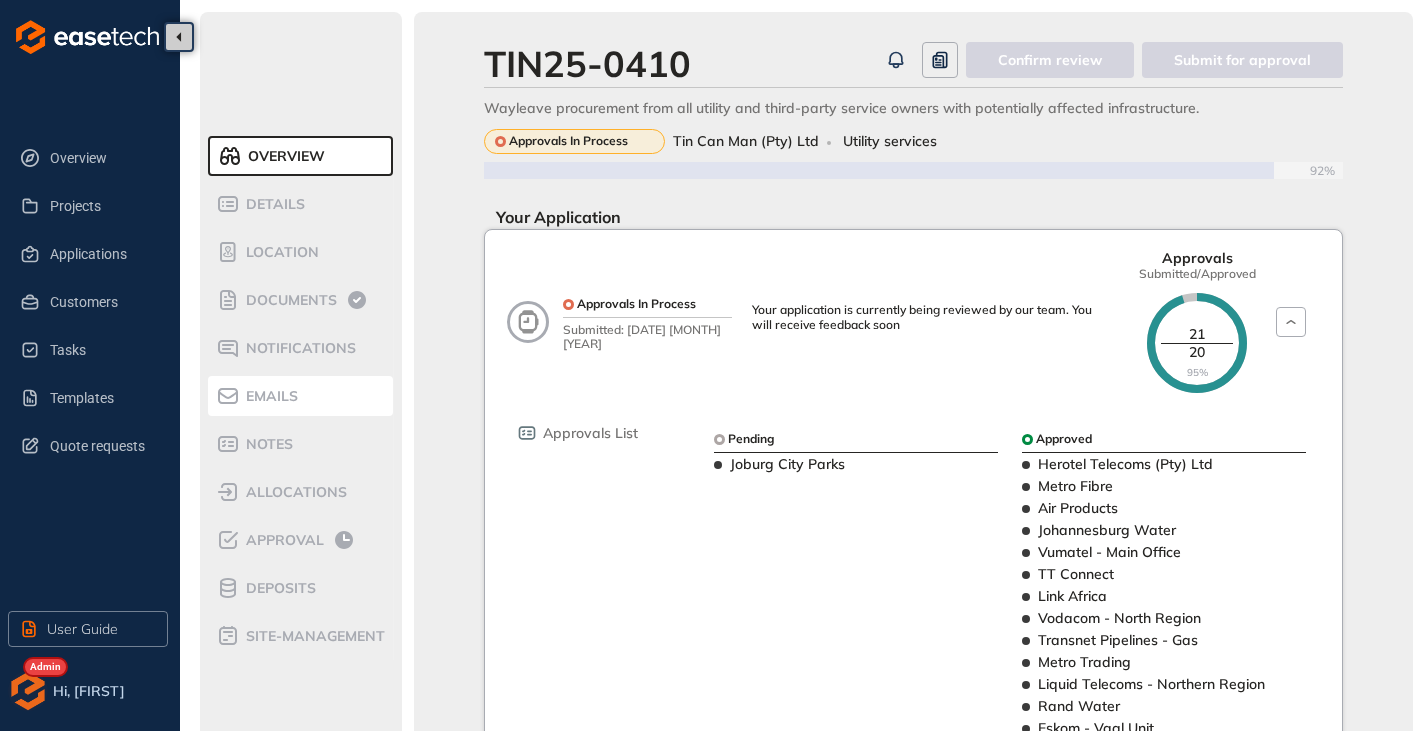 click on "Emails" at bounding box center (269, 396) 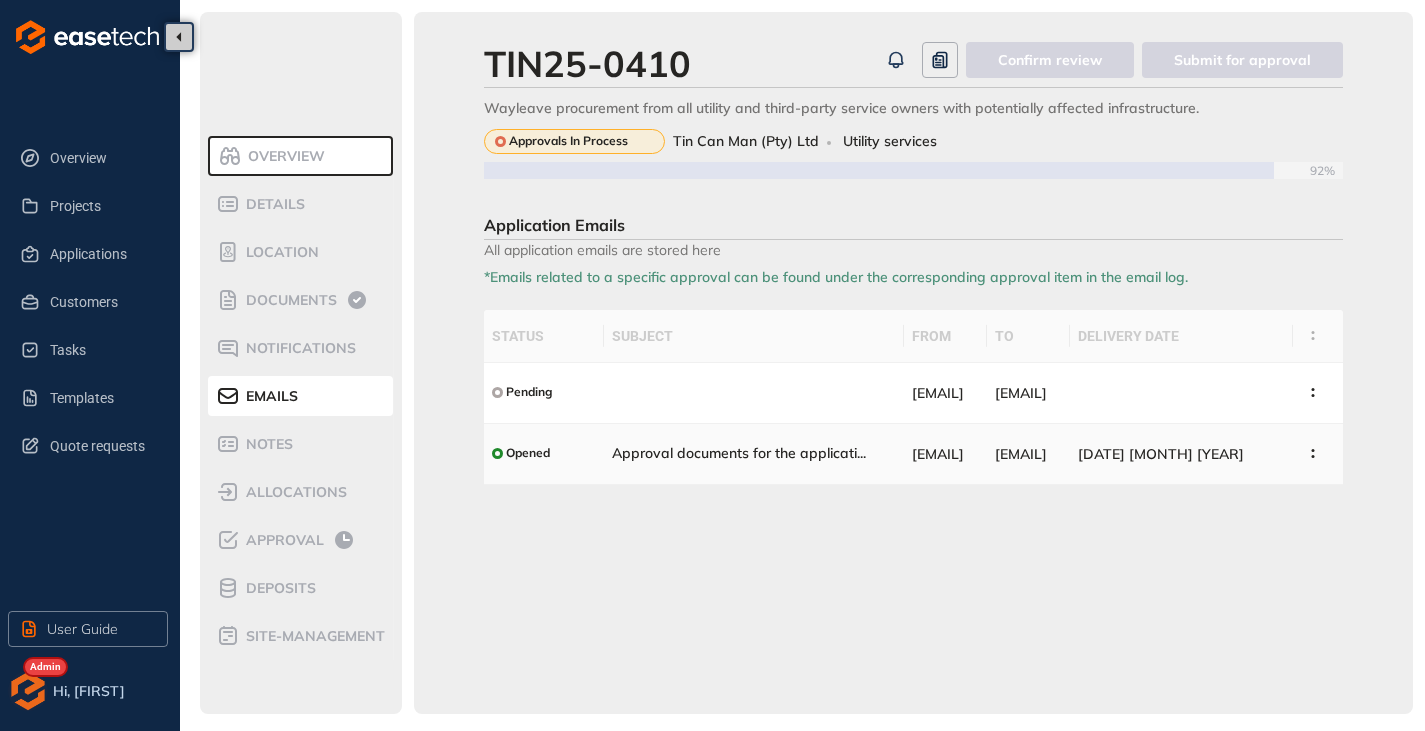 click on "Approval documents for the applicati" at bounding box center (734, 453) 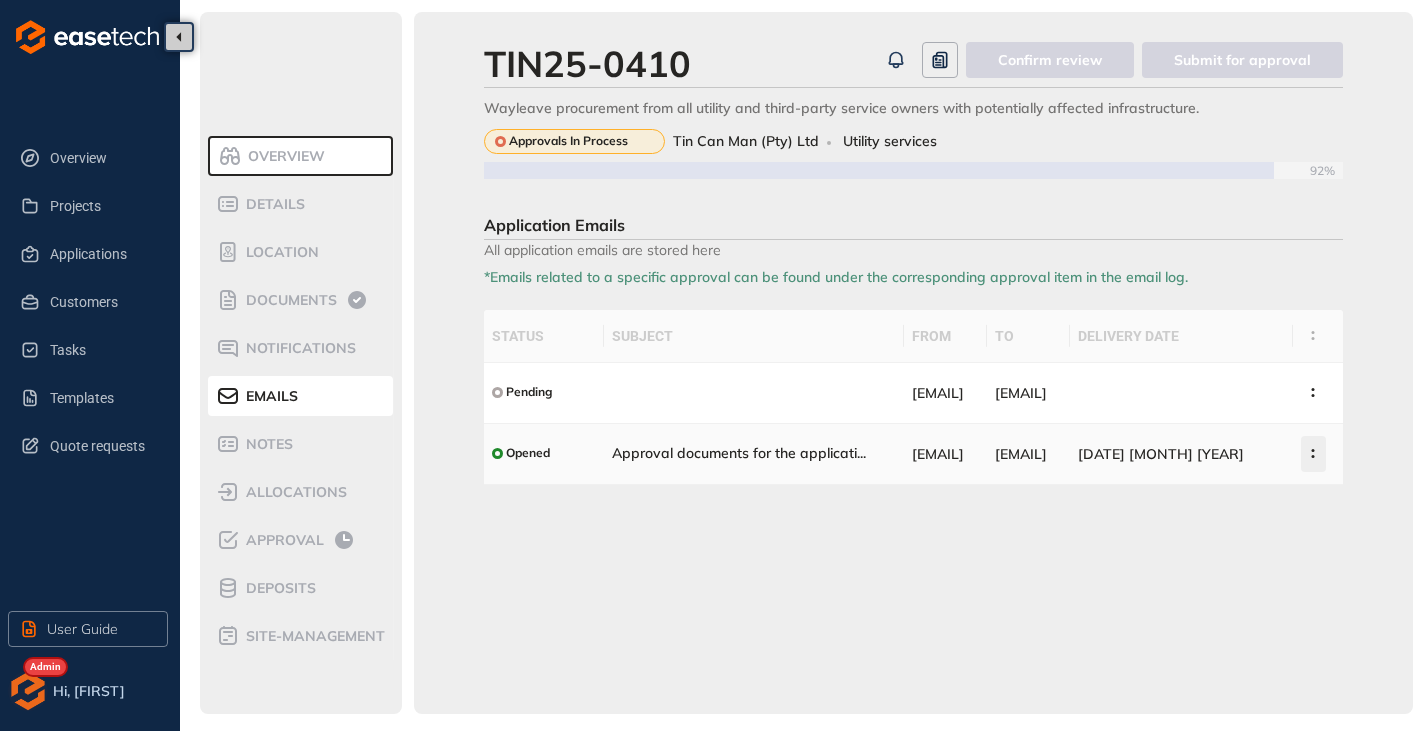 click 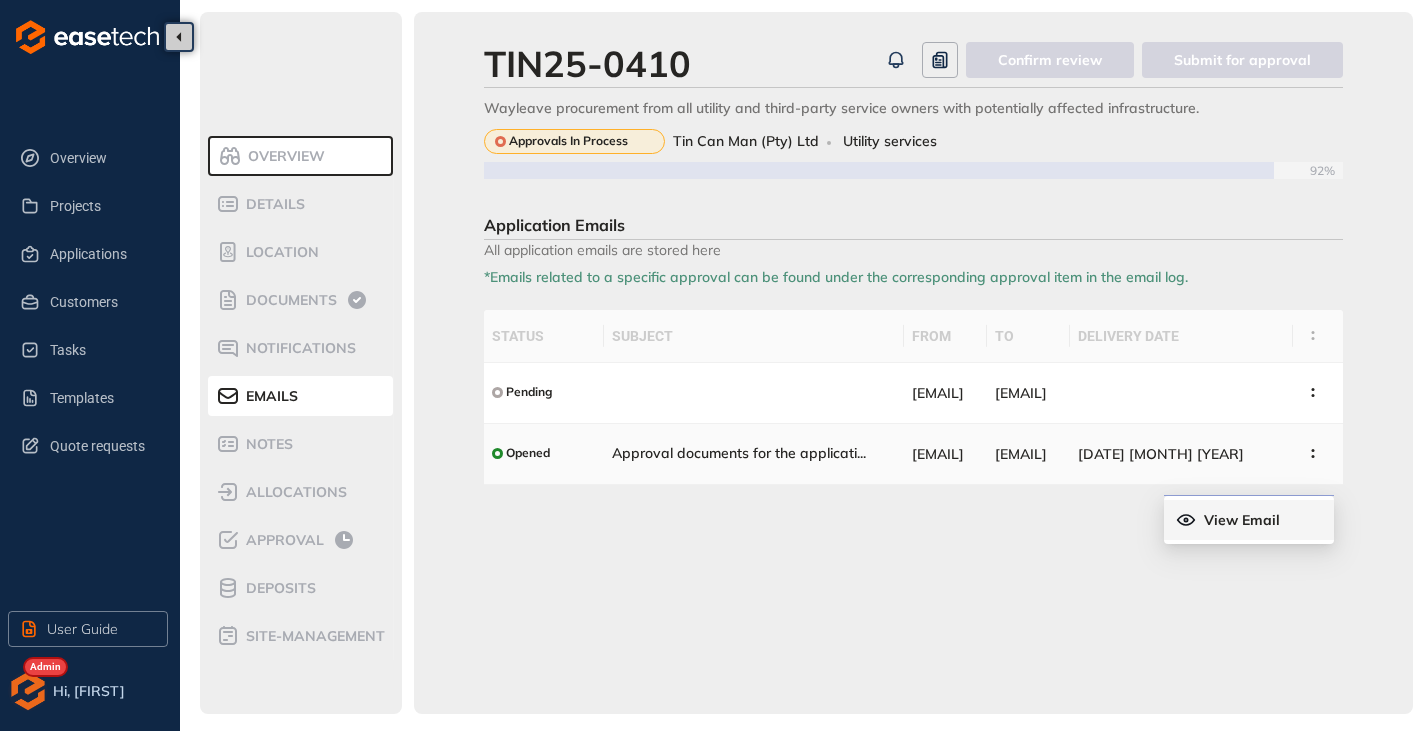 click on "View Email" at bounding box center [1242, 520] 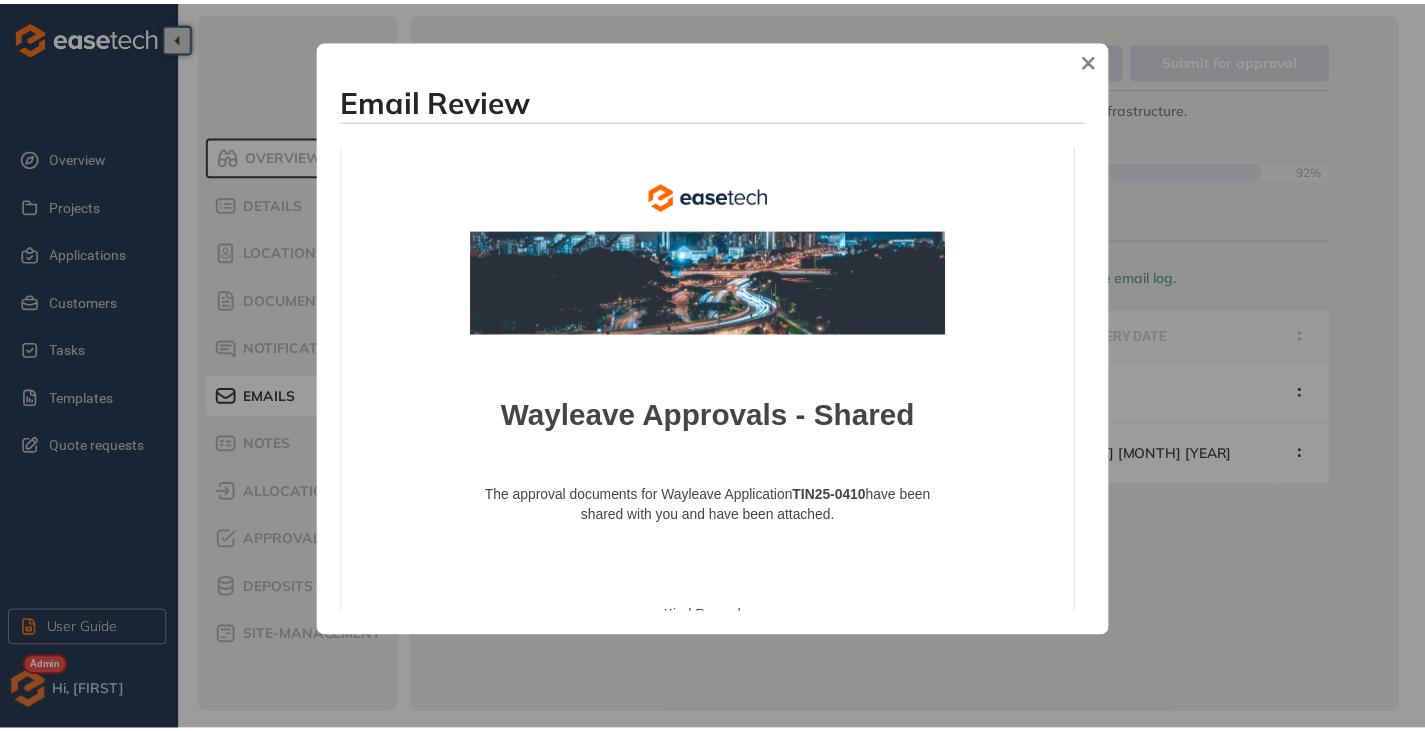 scroll, scrollTop: 22, scrollLeft: 0, axis: vertical 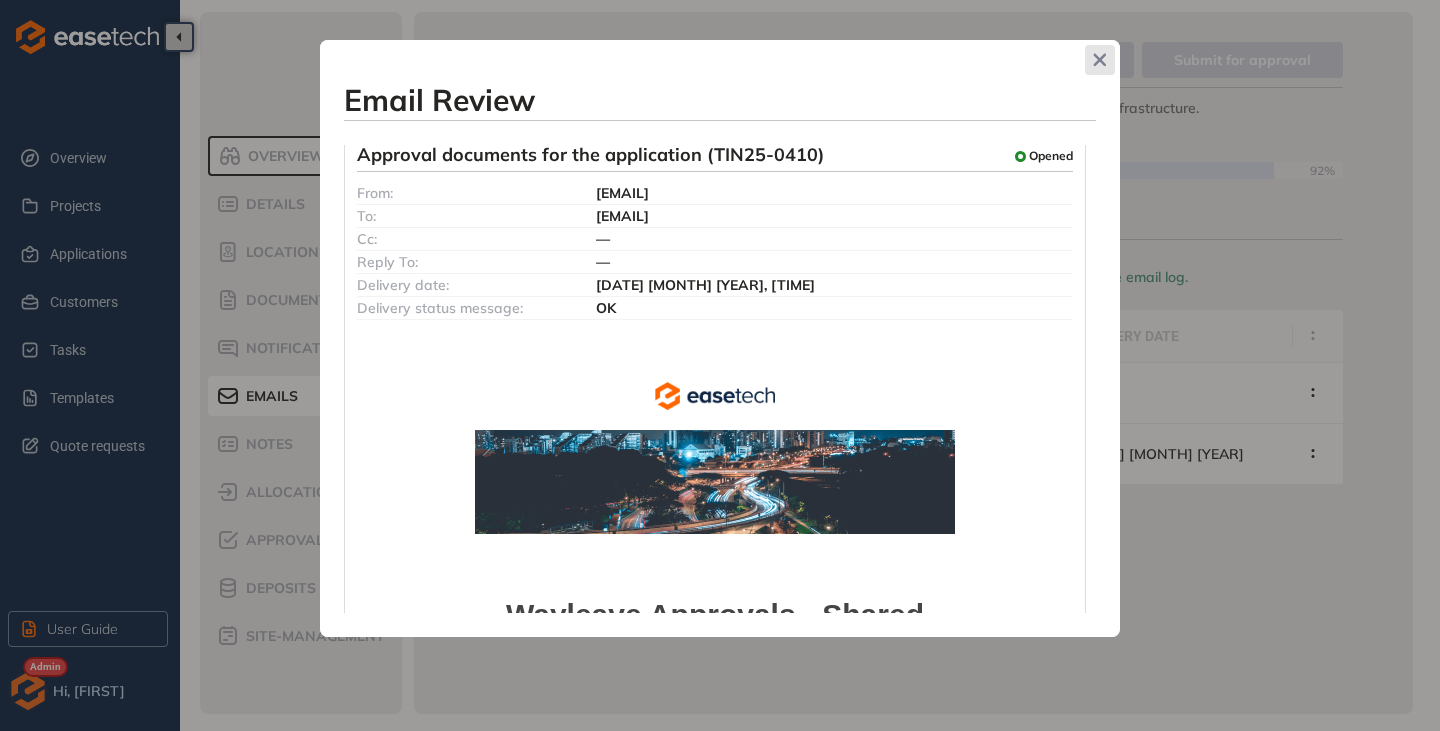 click 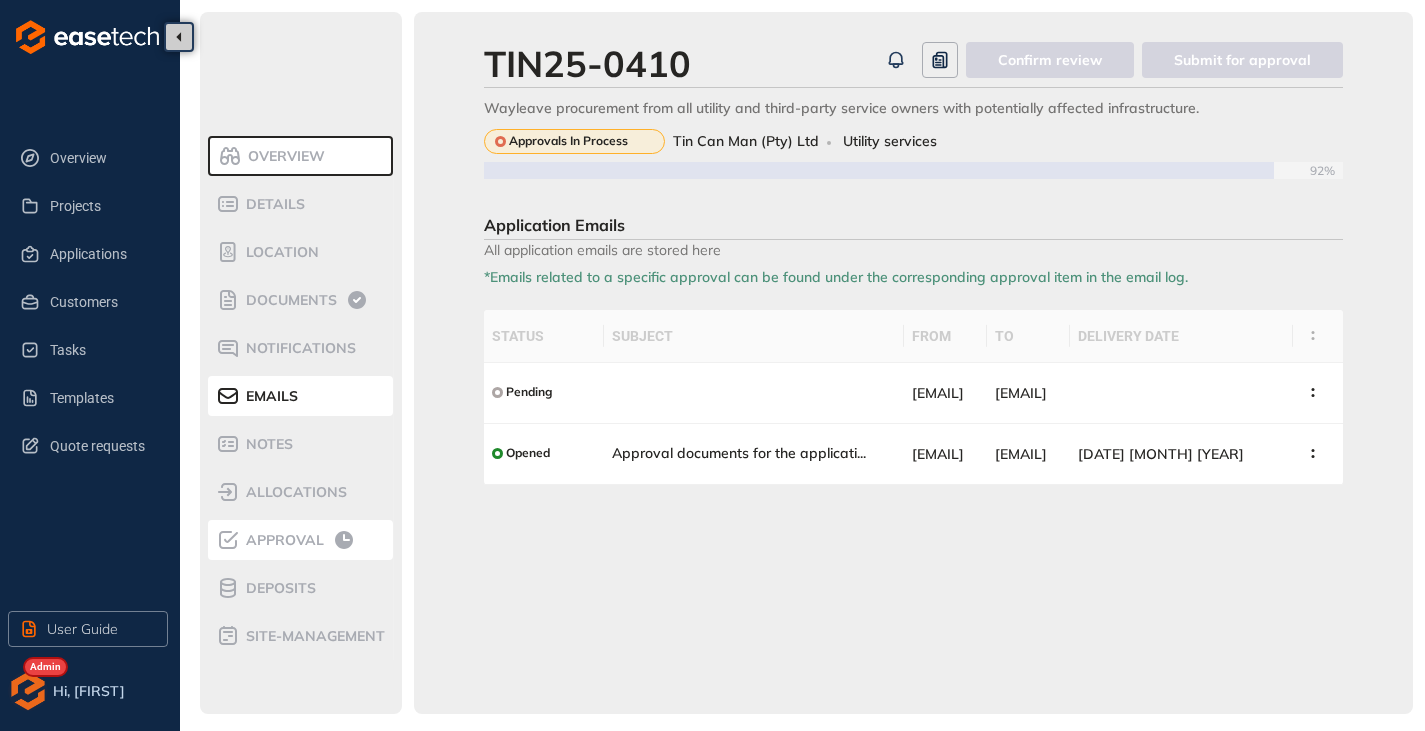 click on "Approval" at bounding box center [282, 540] 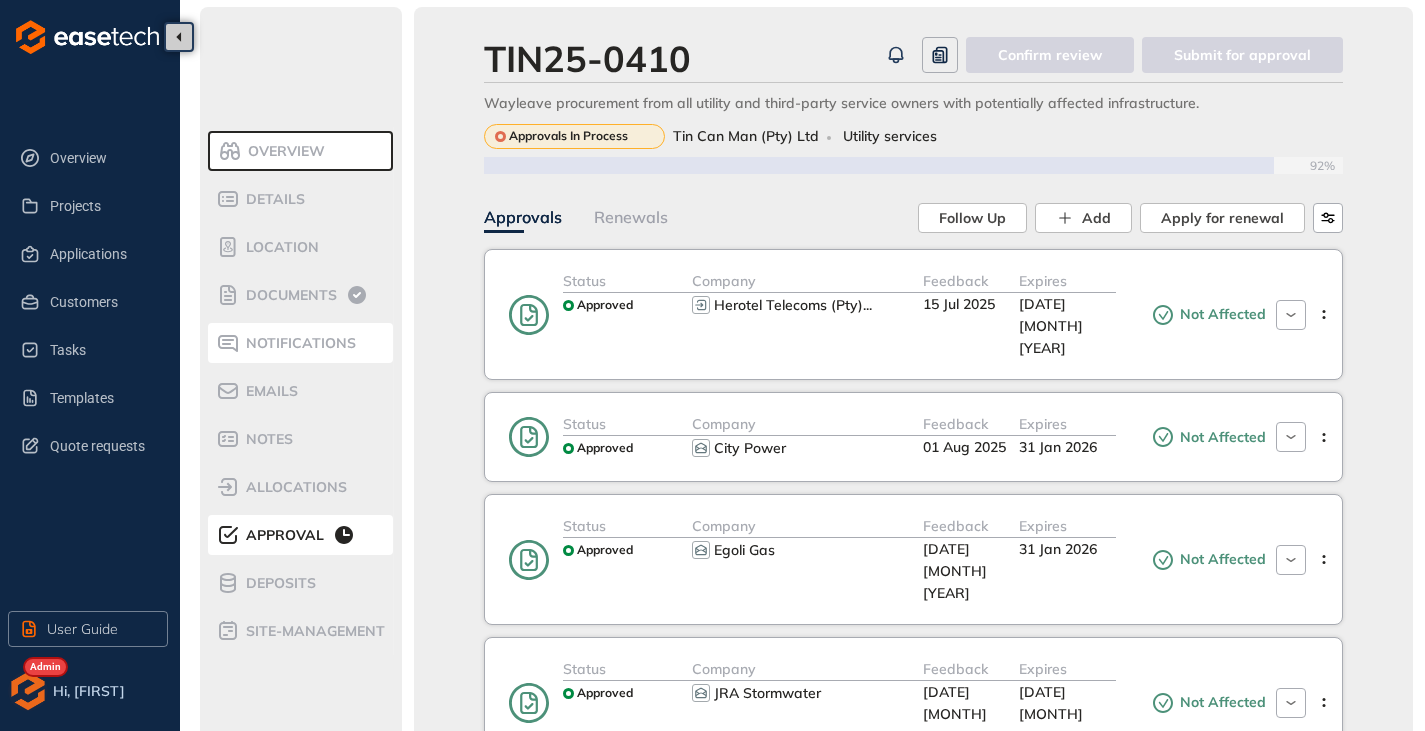scroll, scrollTop: 0, scrollLeft: 0, axis: both 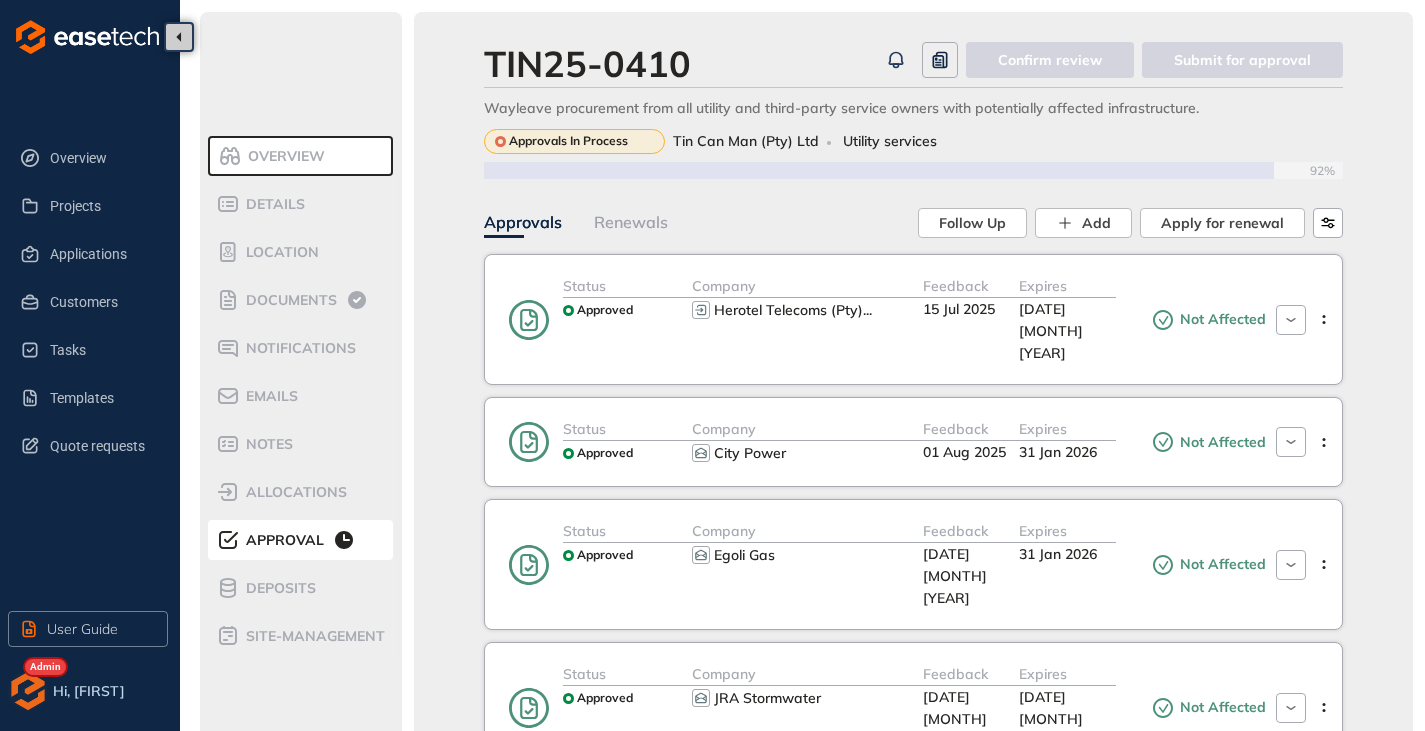 click on "Overview" at bounding box center (283, 156) 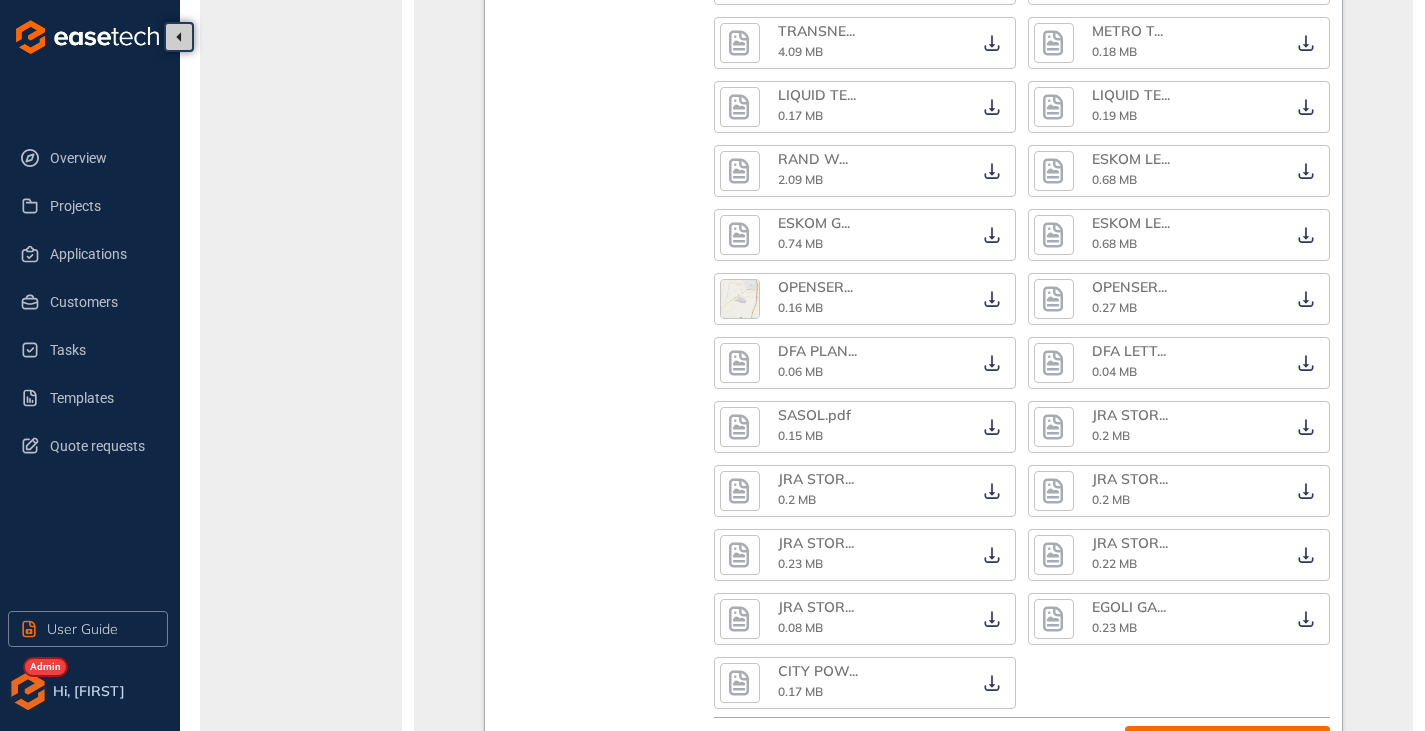 scroll, scrollTop: 1967, scrollLeft: 0, axis: vertical 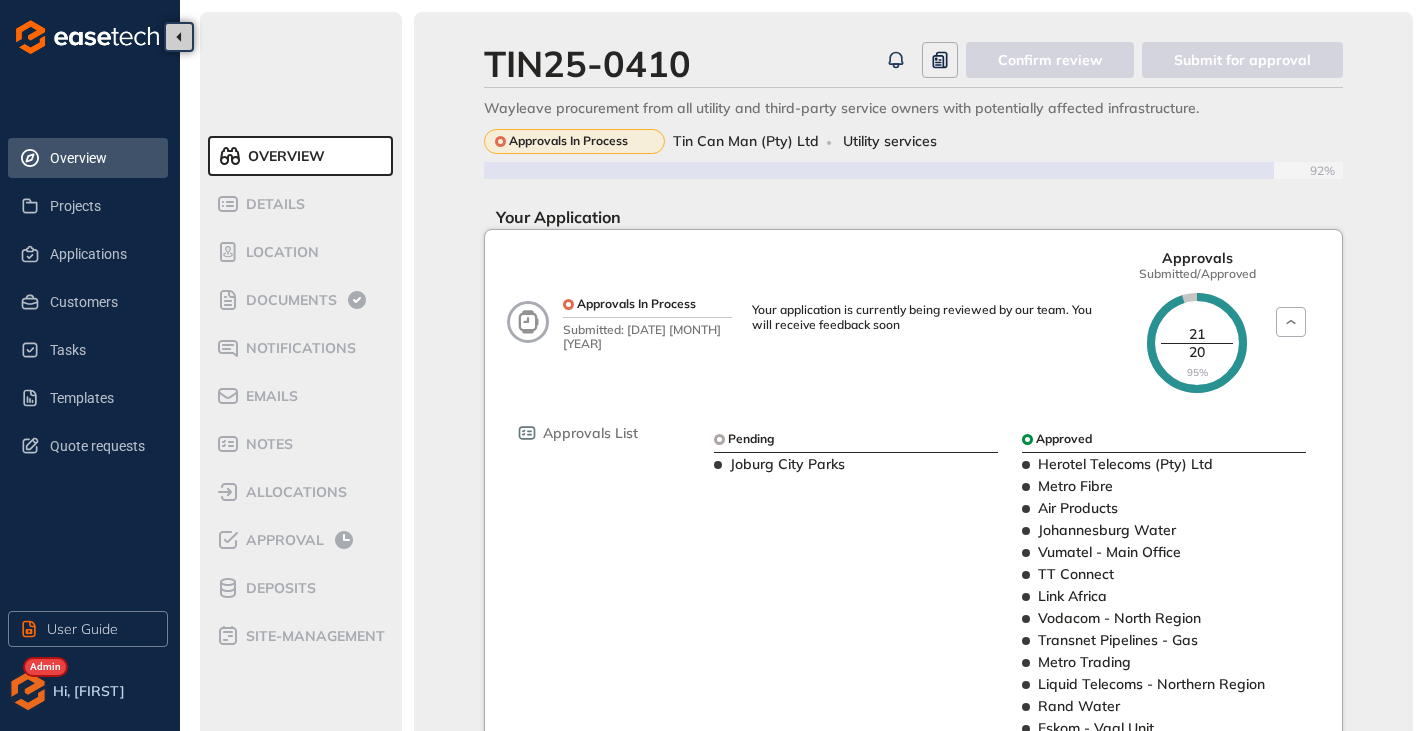 click on "Overview" at bounding box center (101, 158) 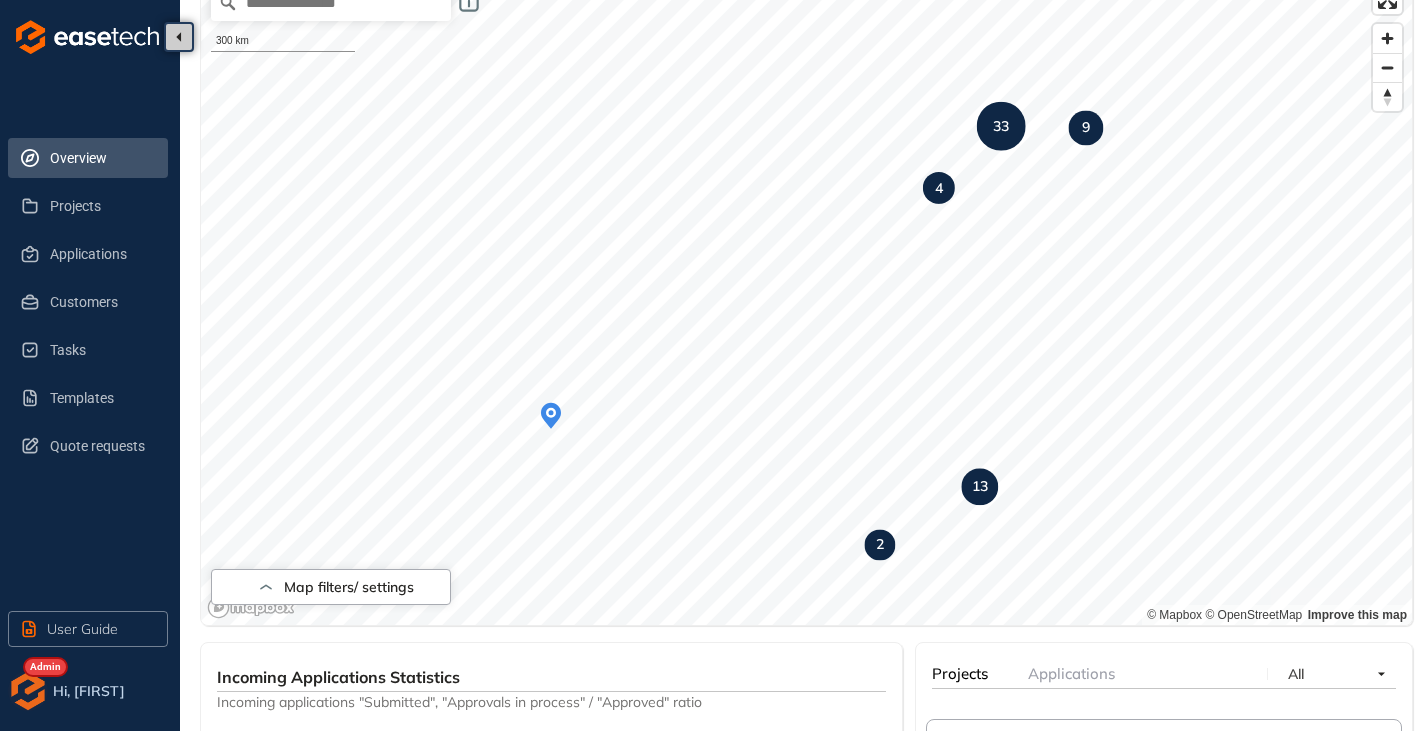 scroll, scrollTop: 0, scrollLeft: 0, axis: both 